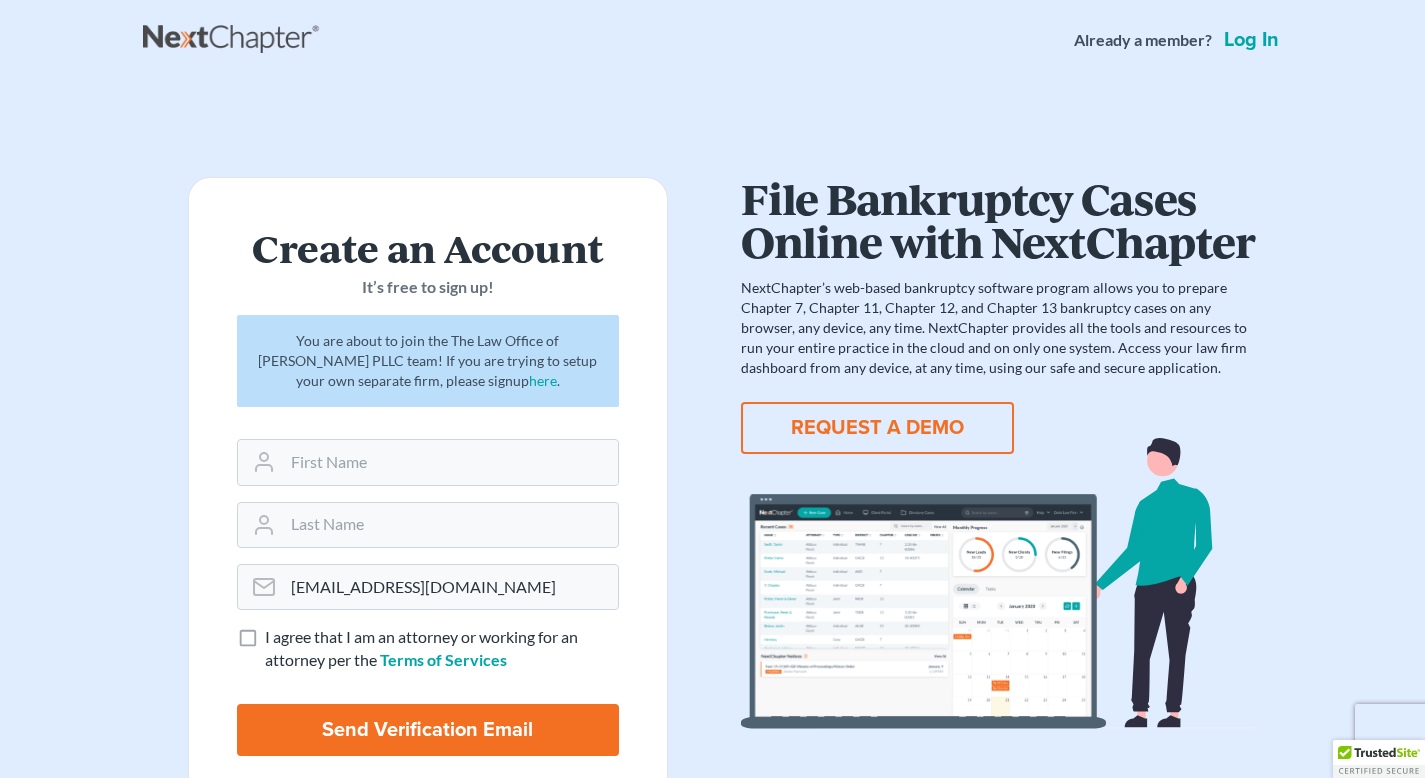 scroll, scrollTop: 0, scrollLeft: 0, axis: both 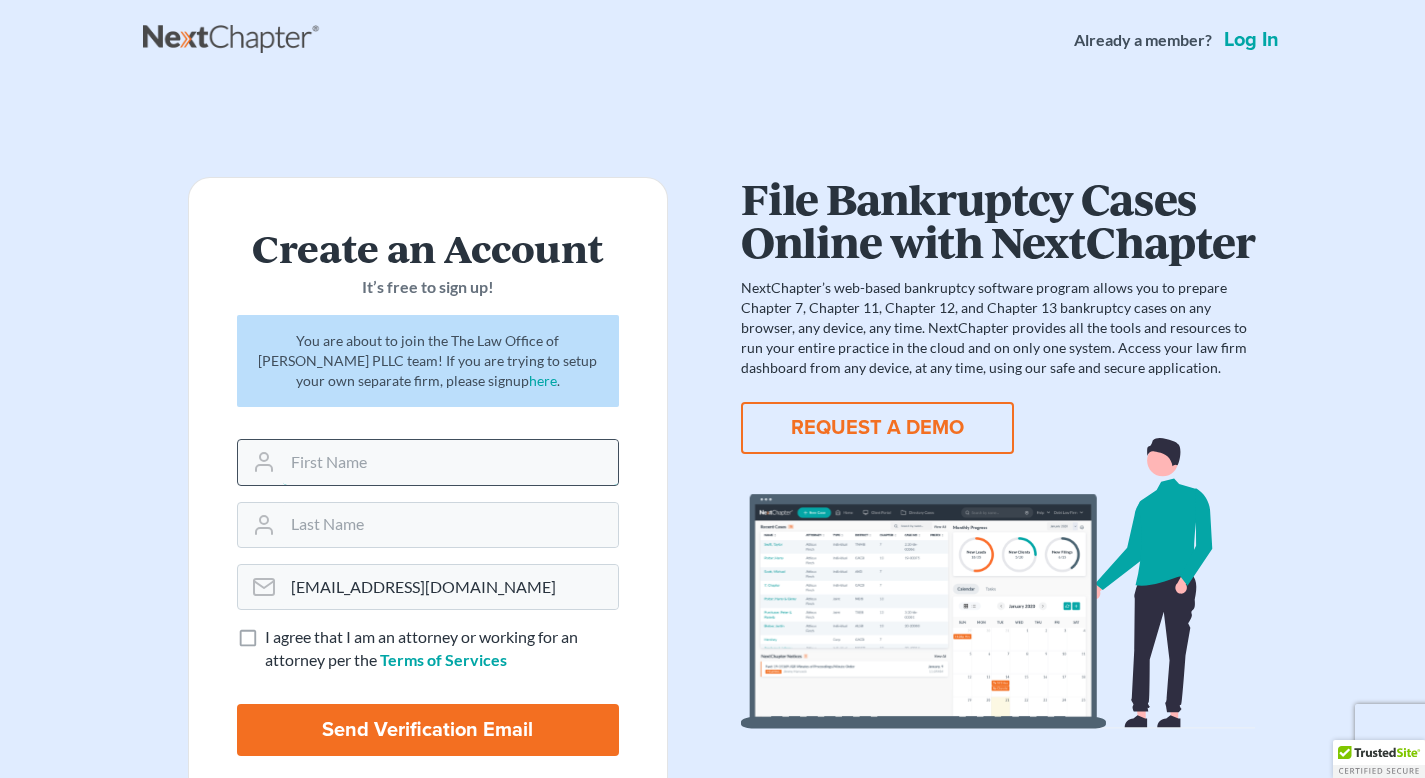 click at bounding box center (450, 462) 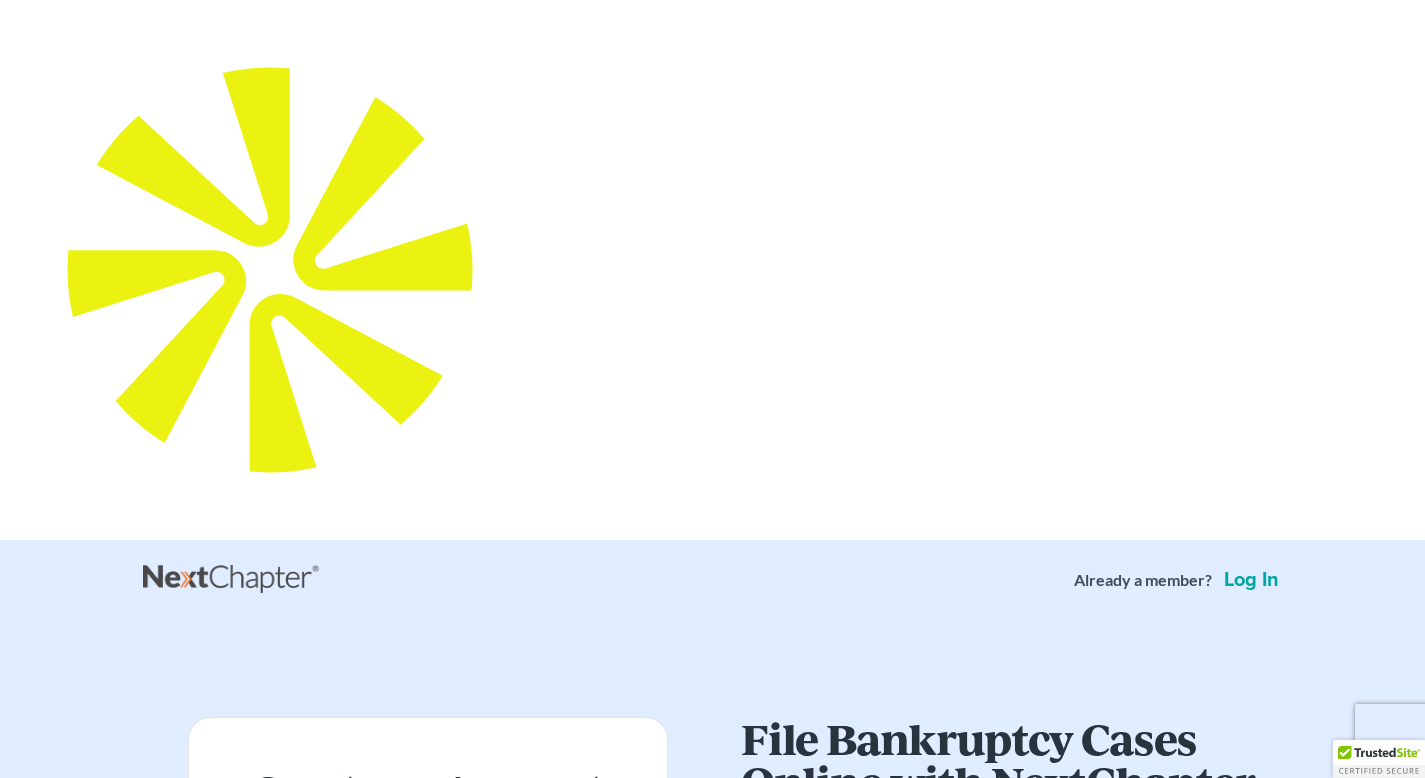 type on "Toriona" 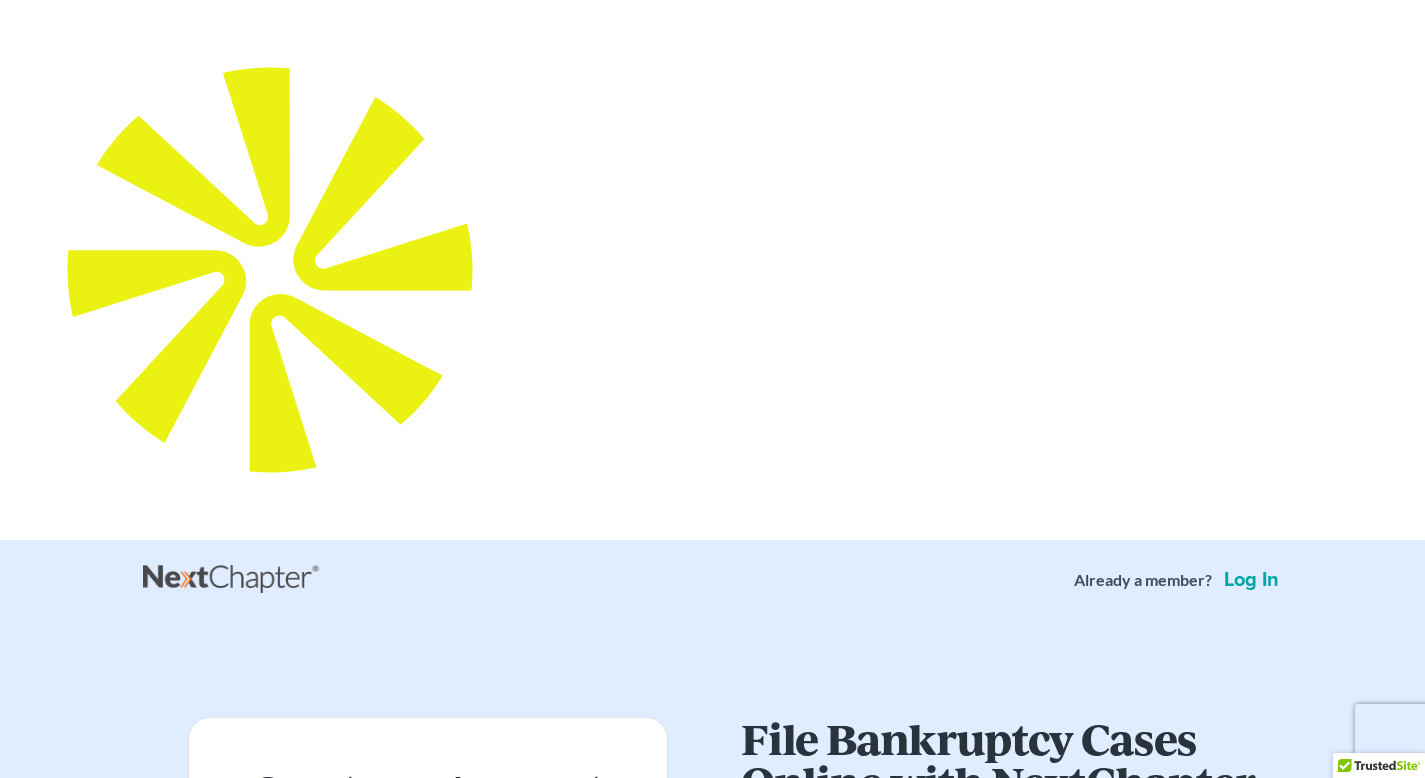 type on "Coakes" 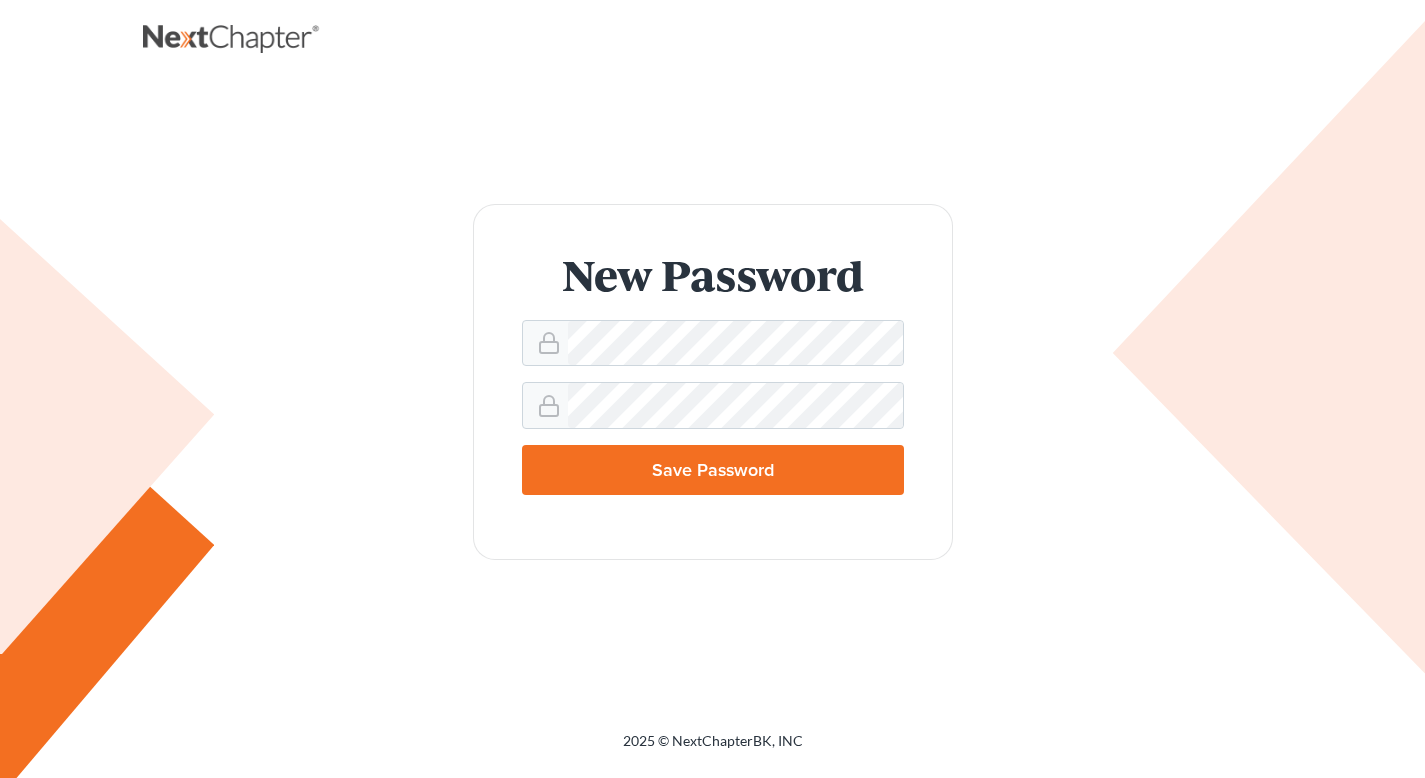 scroll, scrollTop: 0, scrollLeft: 0, axis: both 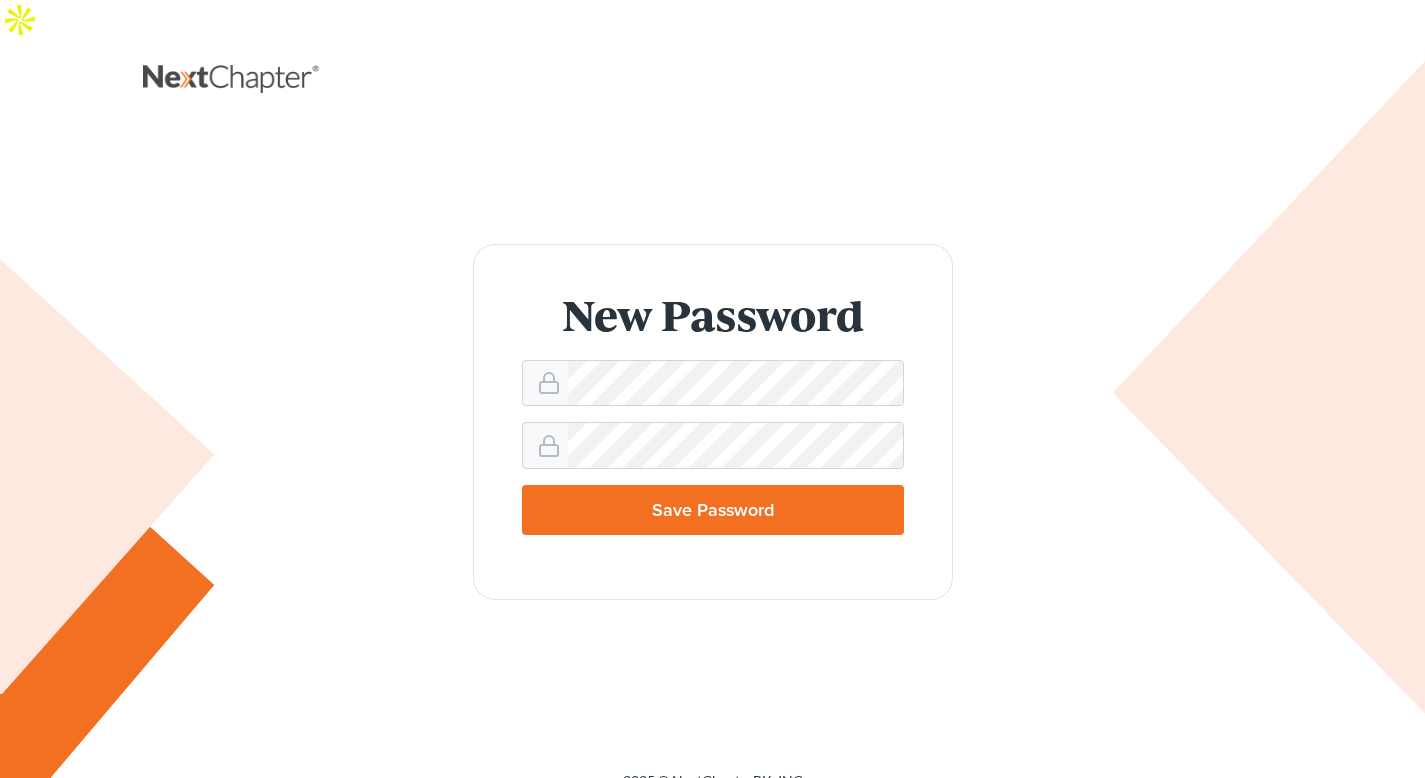 click on "Save Password" at bounding box center [713, 510] 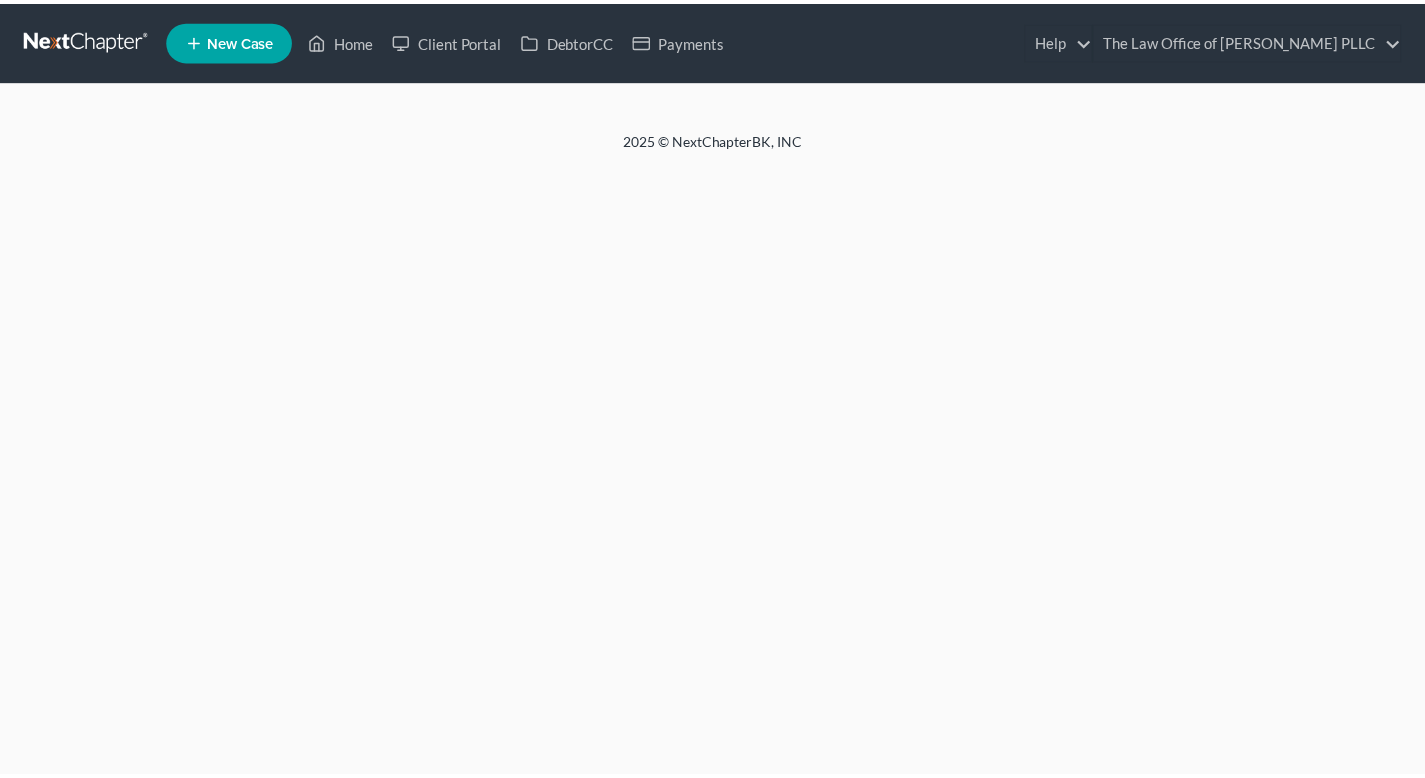 scroll, scrollTop: 0, scrollLeft: 0, axis: both 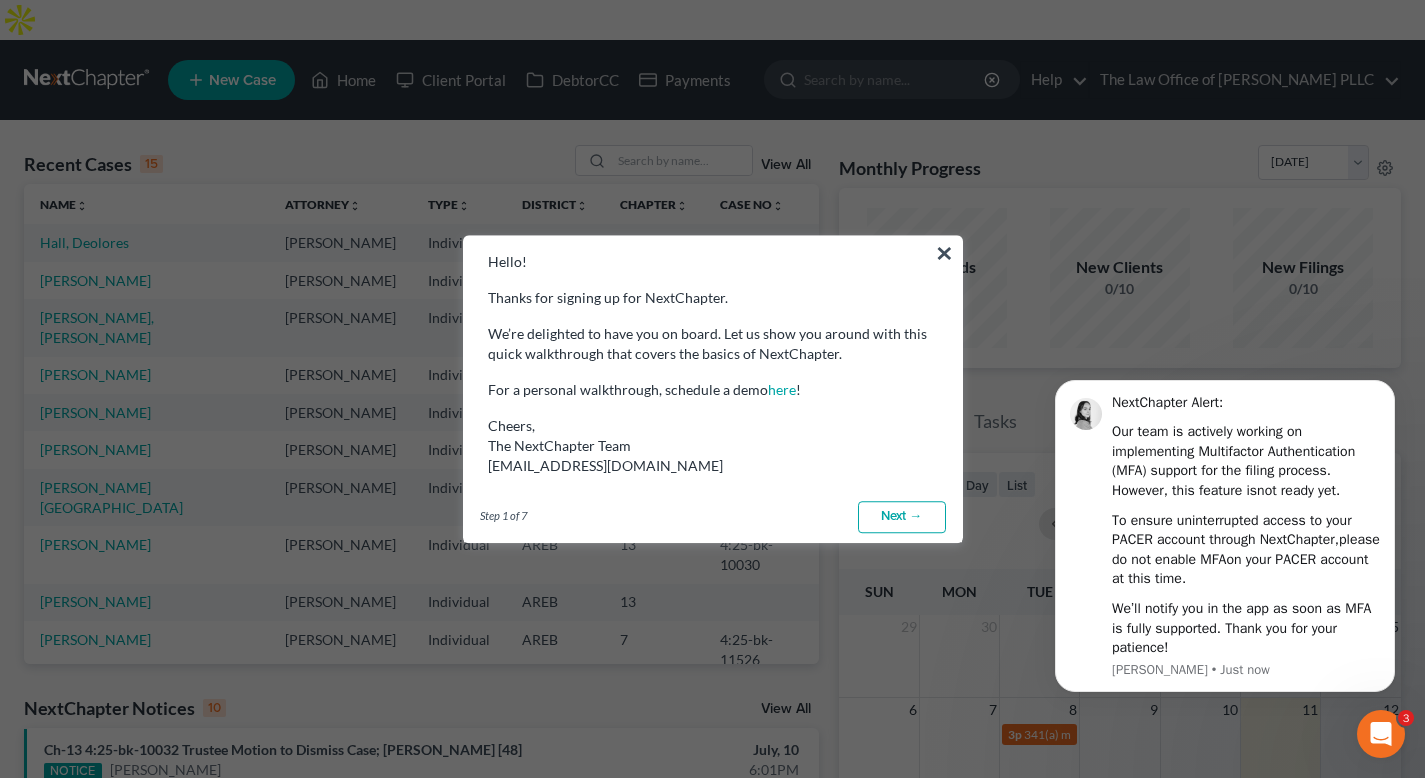 click on "Next →" at bounding box center [902, 517] 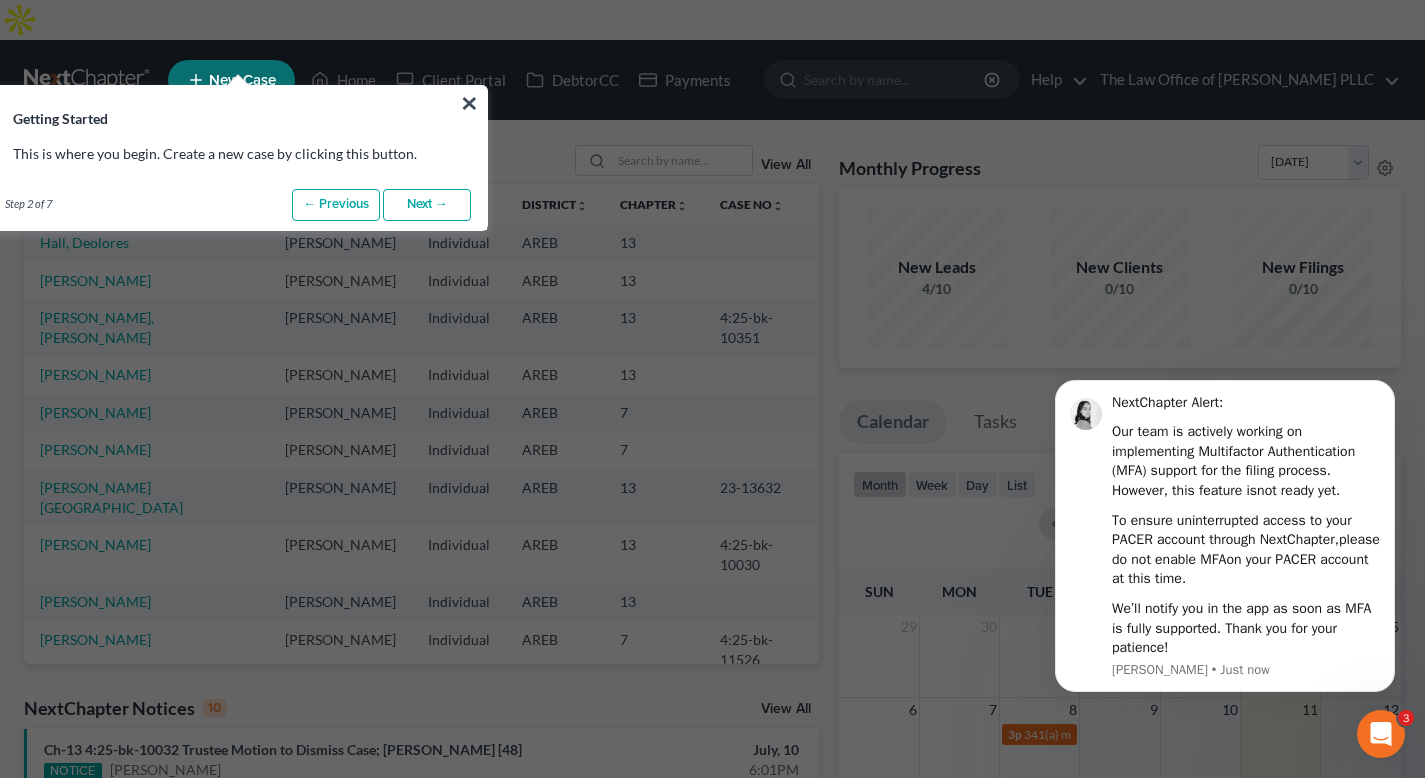 click on "Next →" at bounding box center [427, 205] 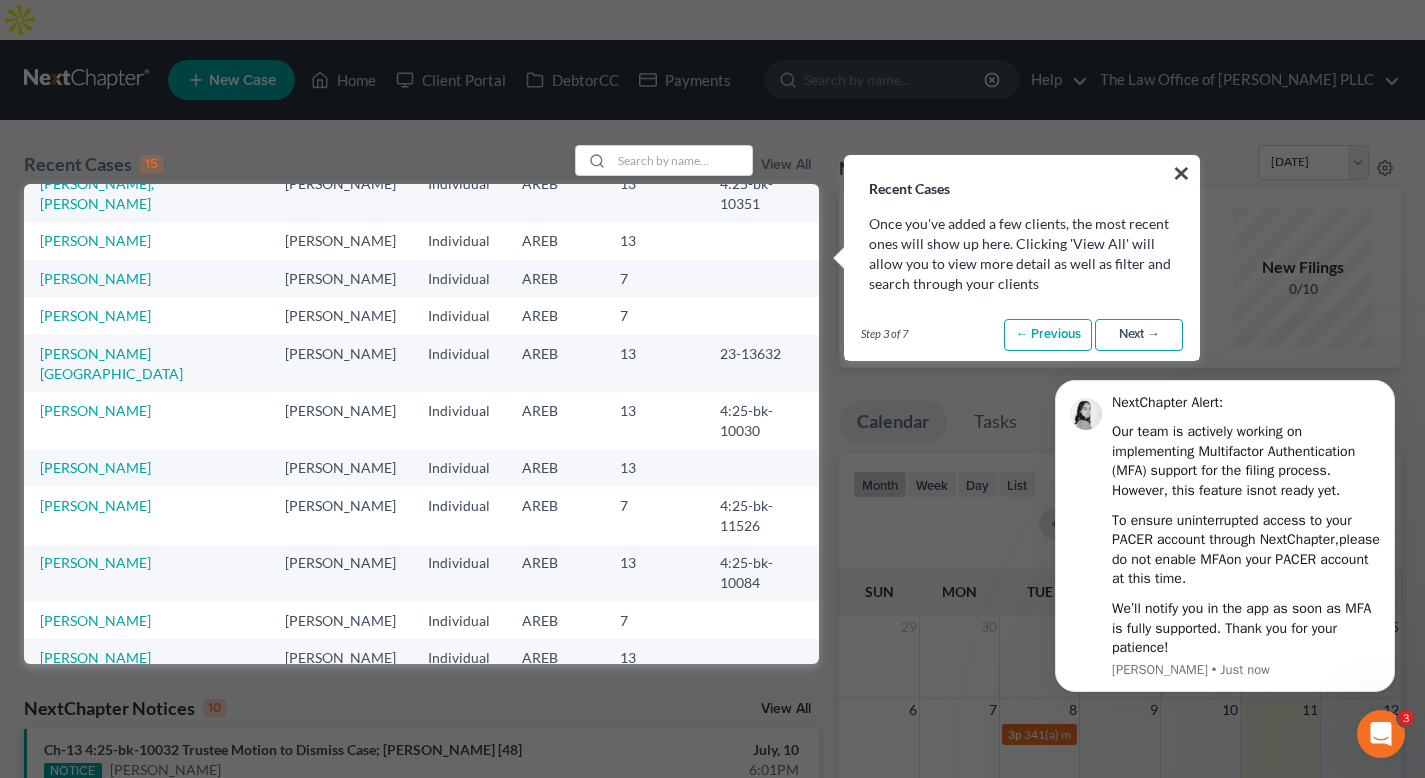 scroll, scrollTop: 137, scrollLeft: 0, axis: vertical 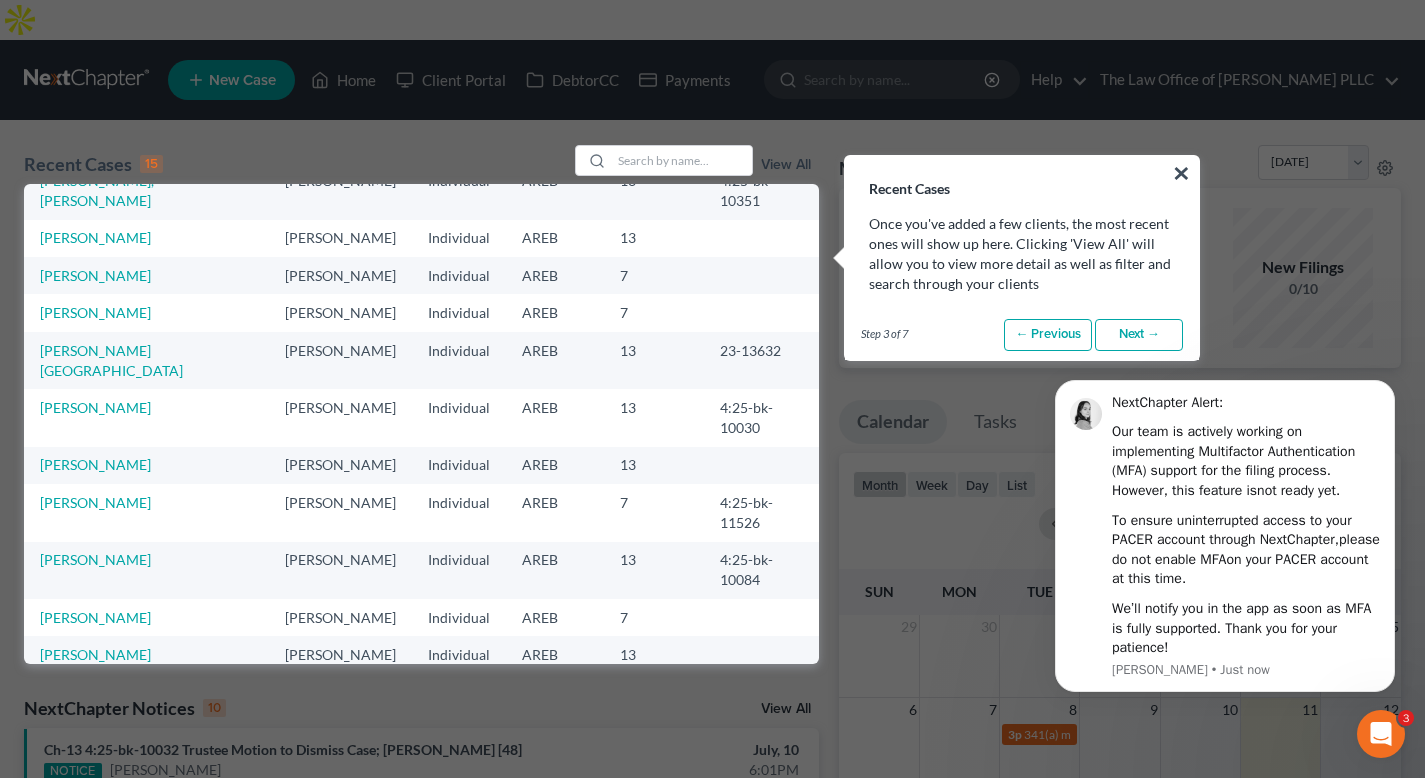 click on "Next →" at bounding box center [1139, 335] 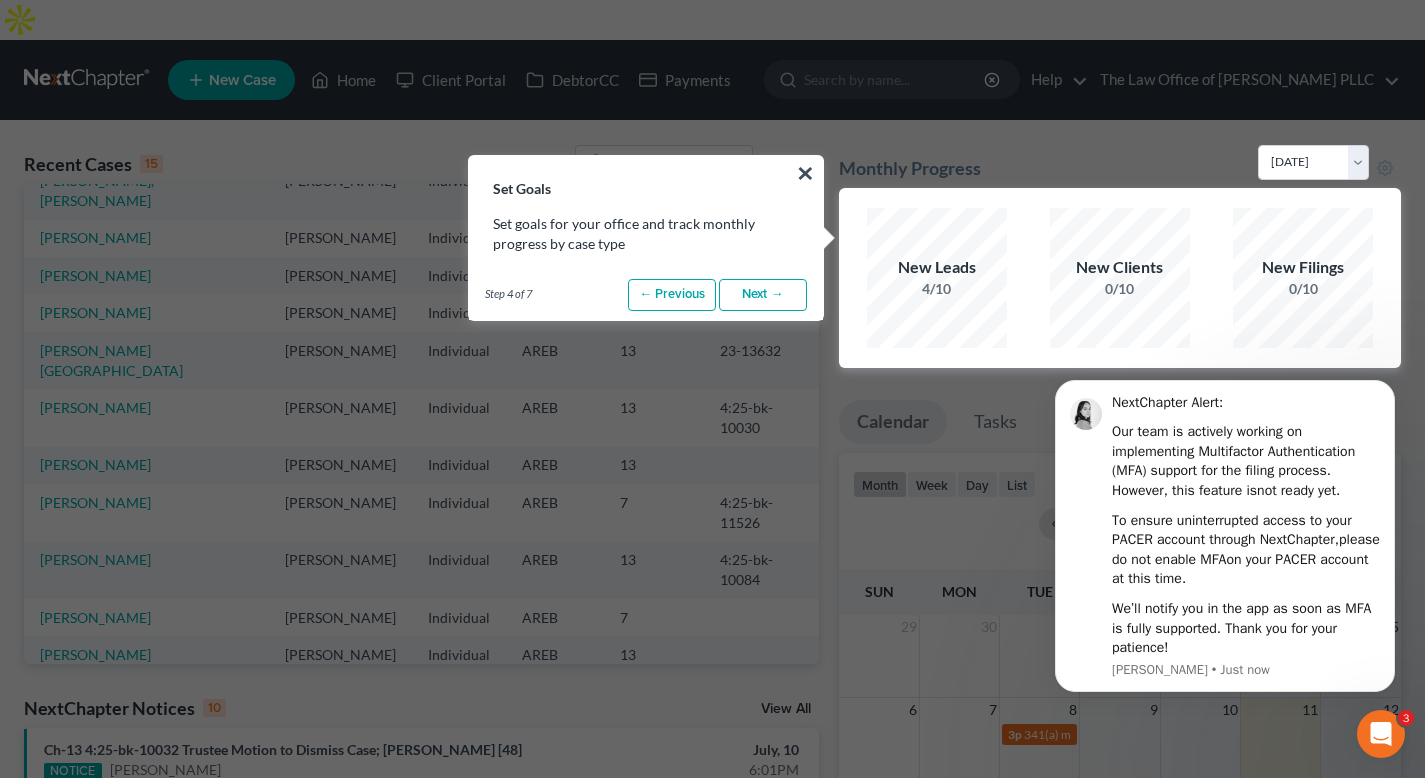 click on "Next →" at bounding box center [763, 295] 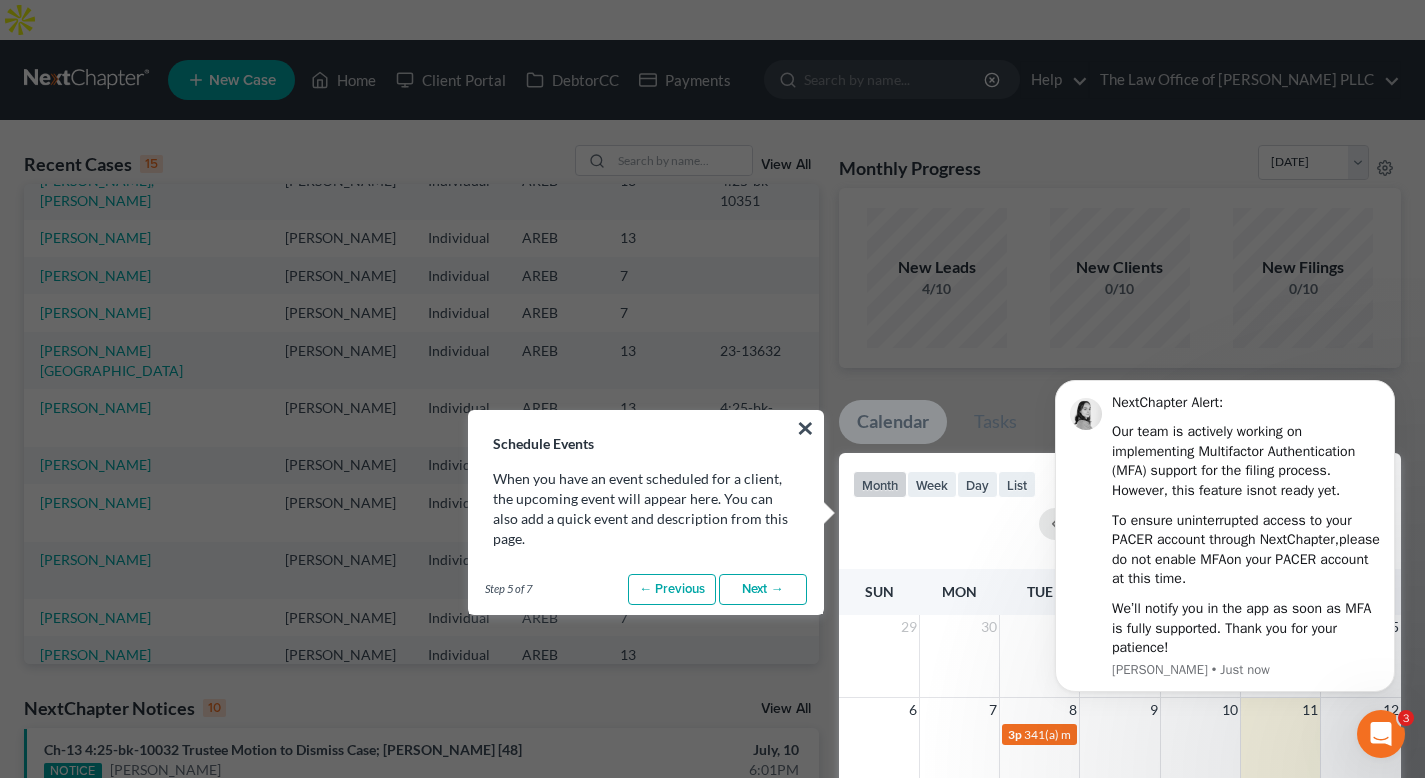 click on "Next →" at bounding box center (763, 590) 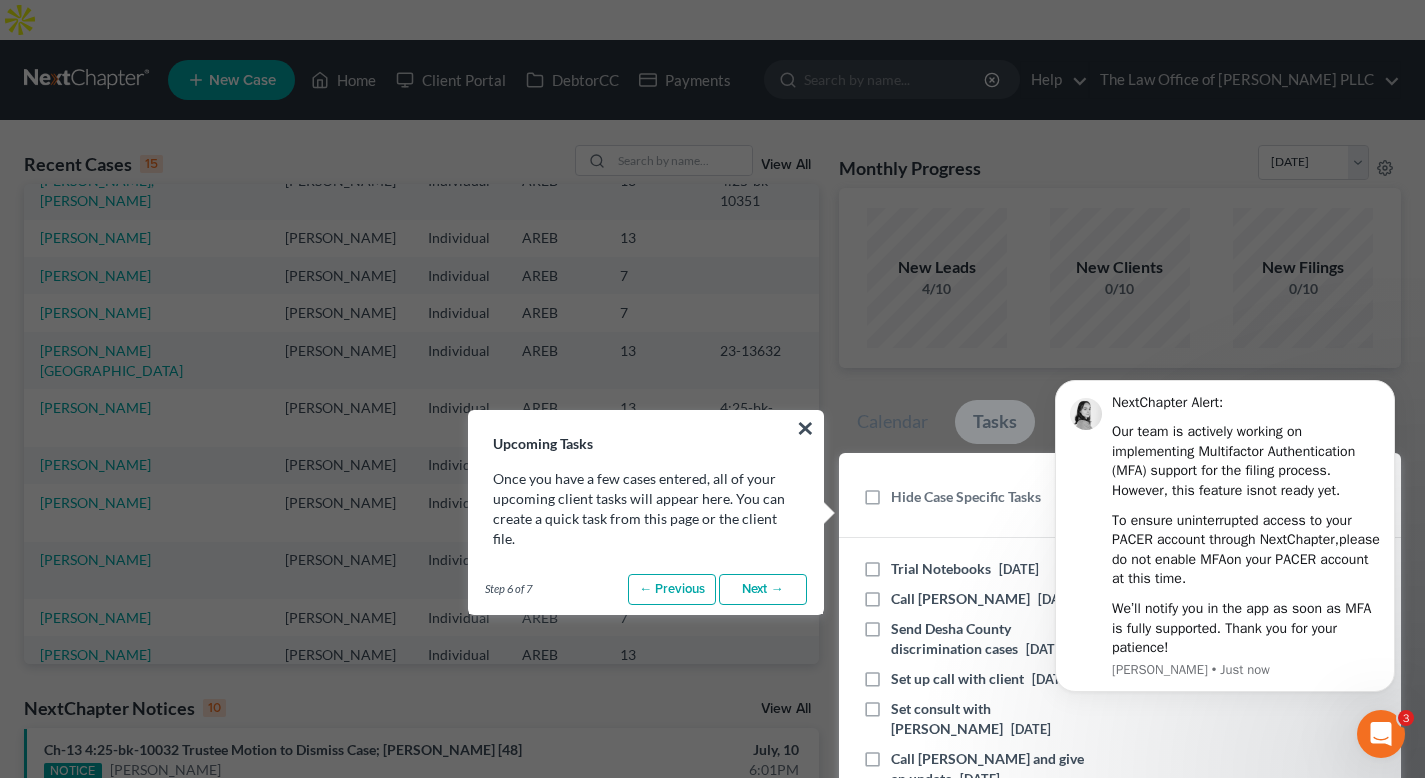 click on "Next →" at bounding box center [763, 590] 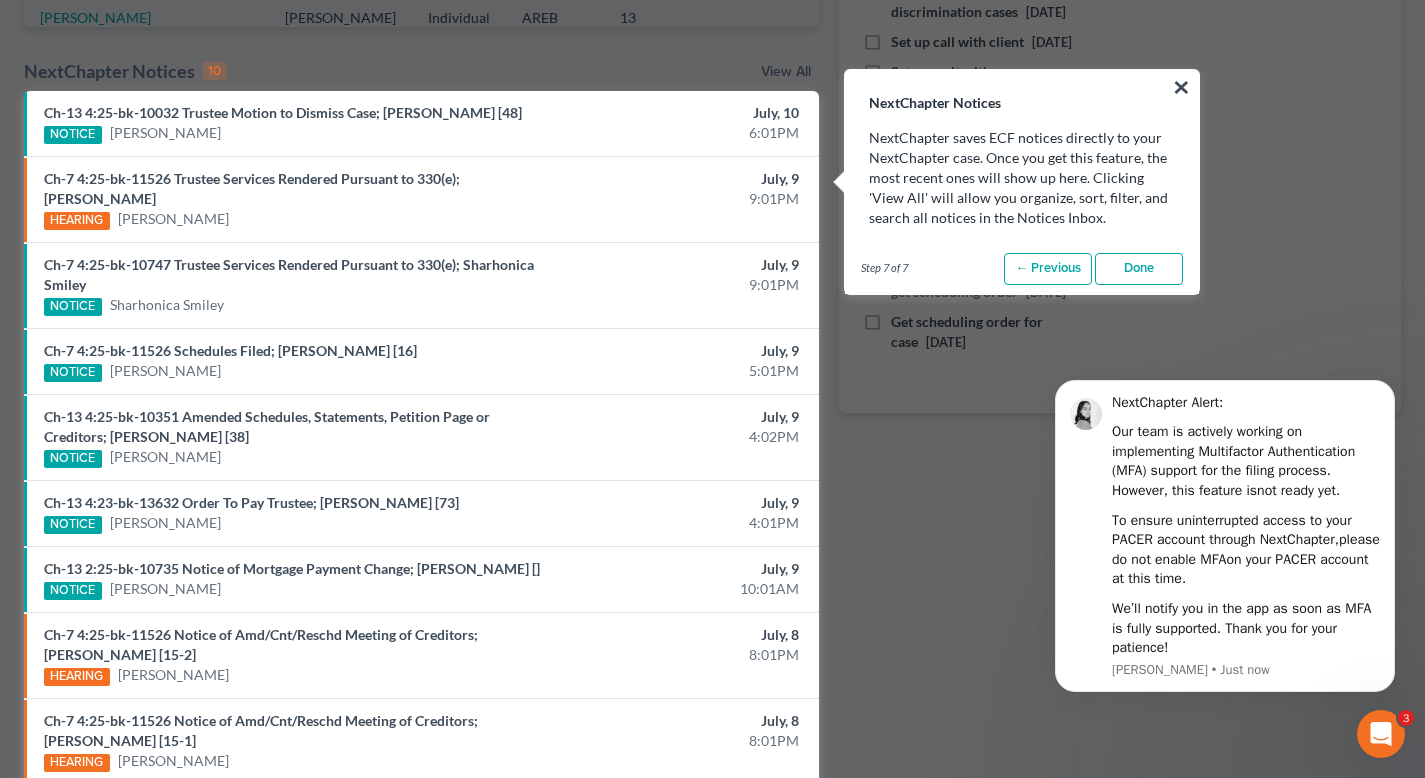 scroll, scrollTop: 632, scrollLeft: 0, axis: vertical 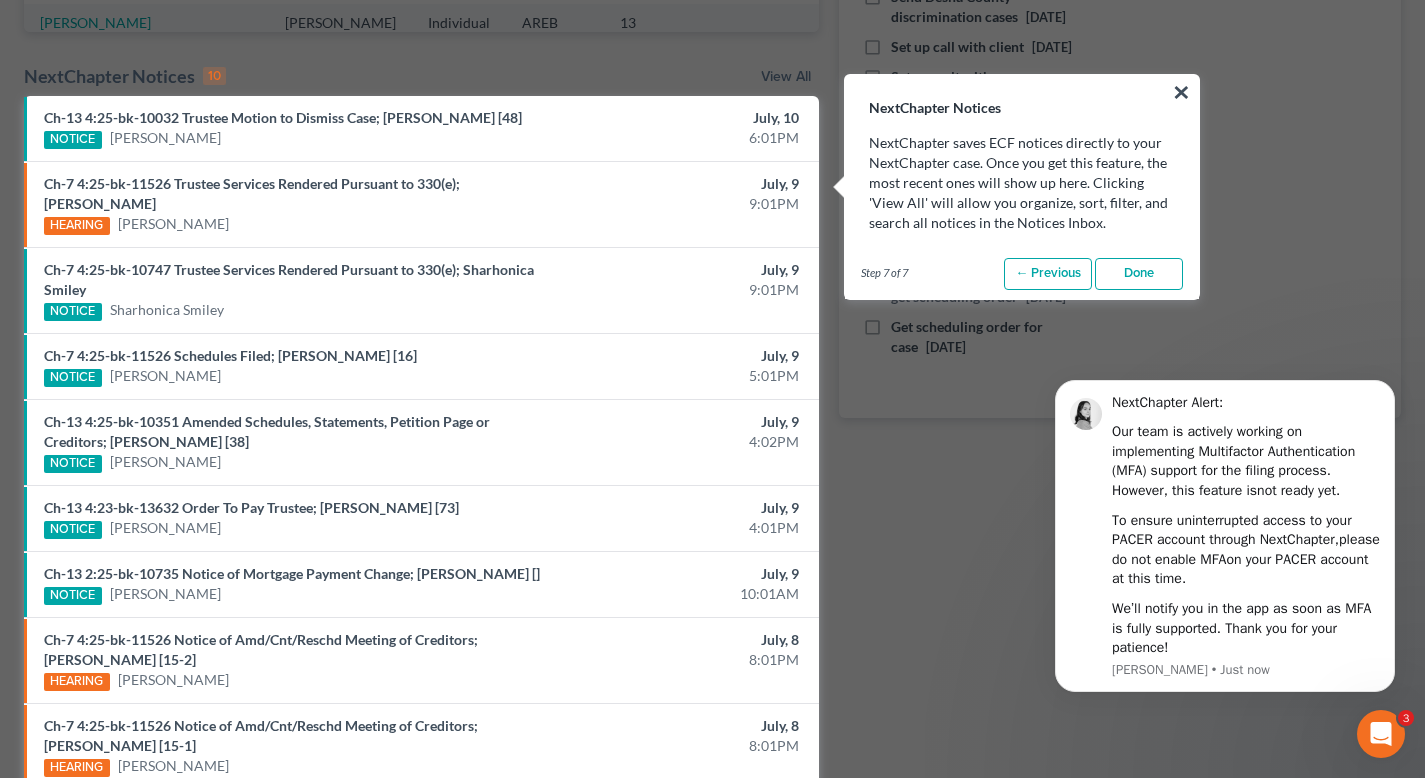 click on "Done" at bounding box center (1139, 274) 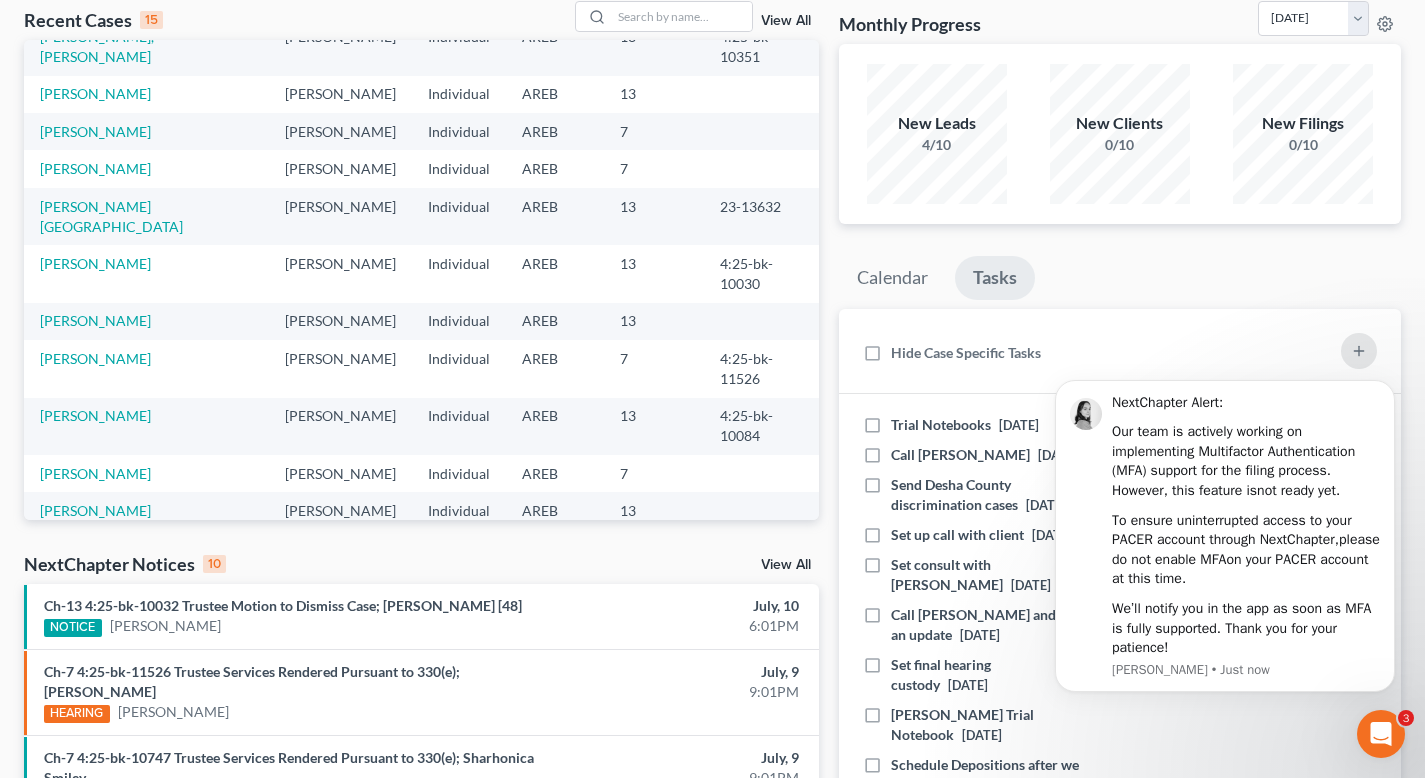 scroll, scrollTop: 0, scrollLeft: 0, axis: both 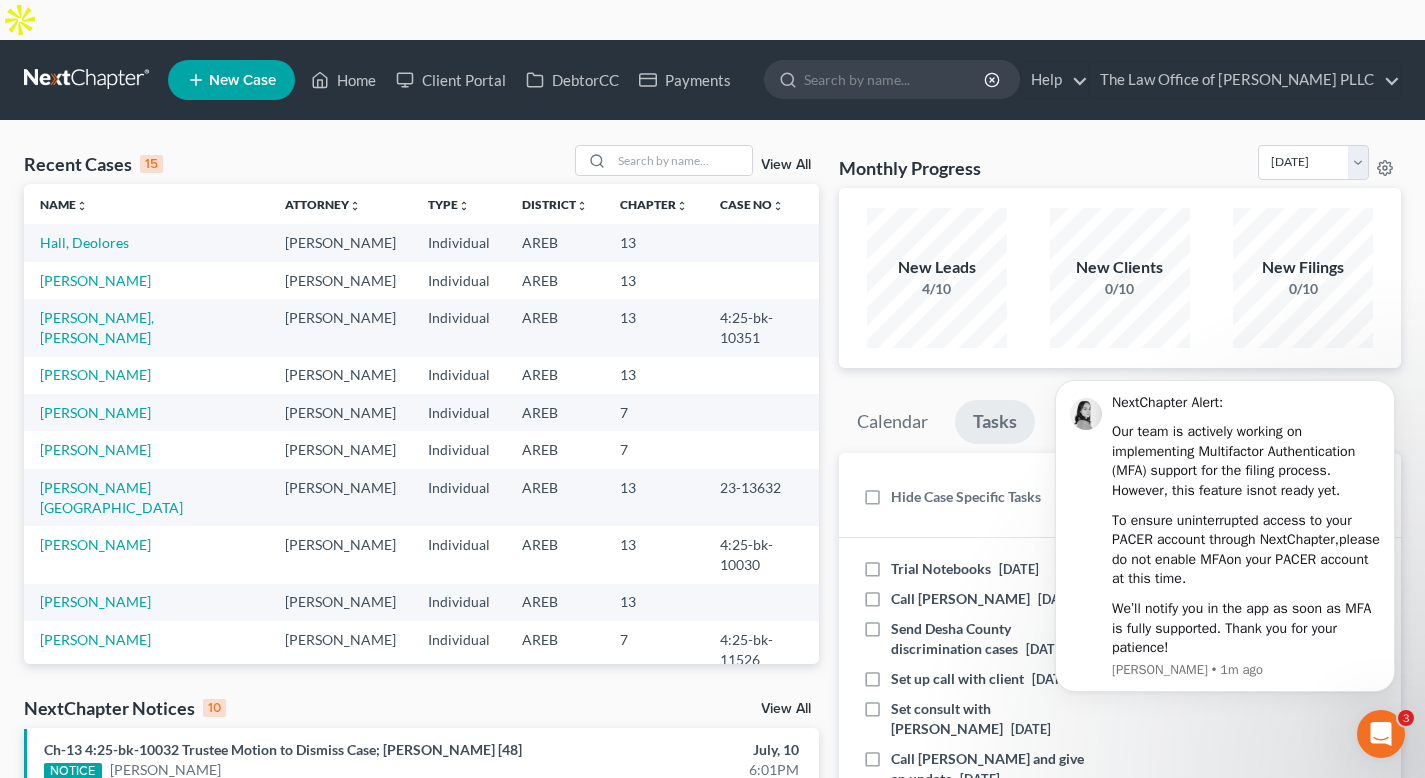 click on "Monthly Progress" at bounding box center (910, 168) 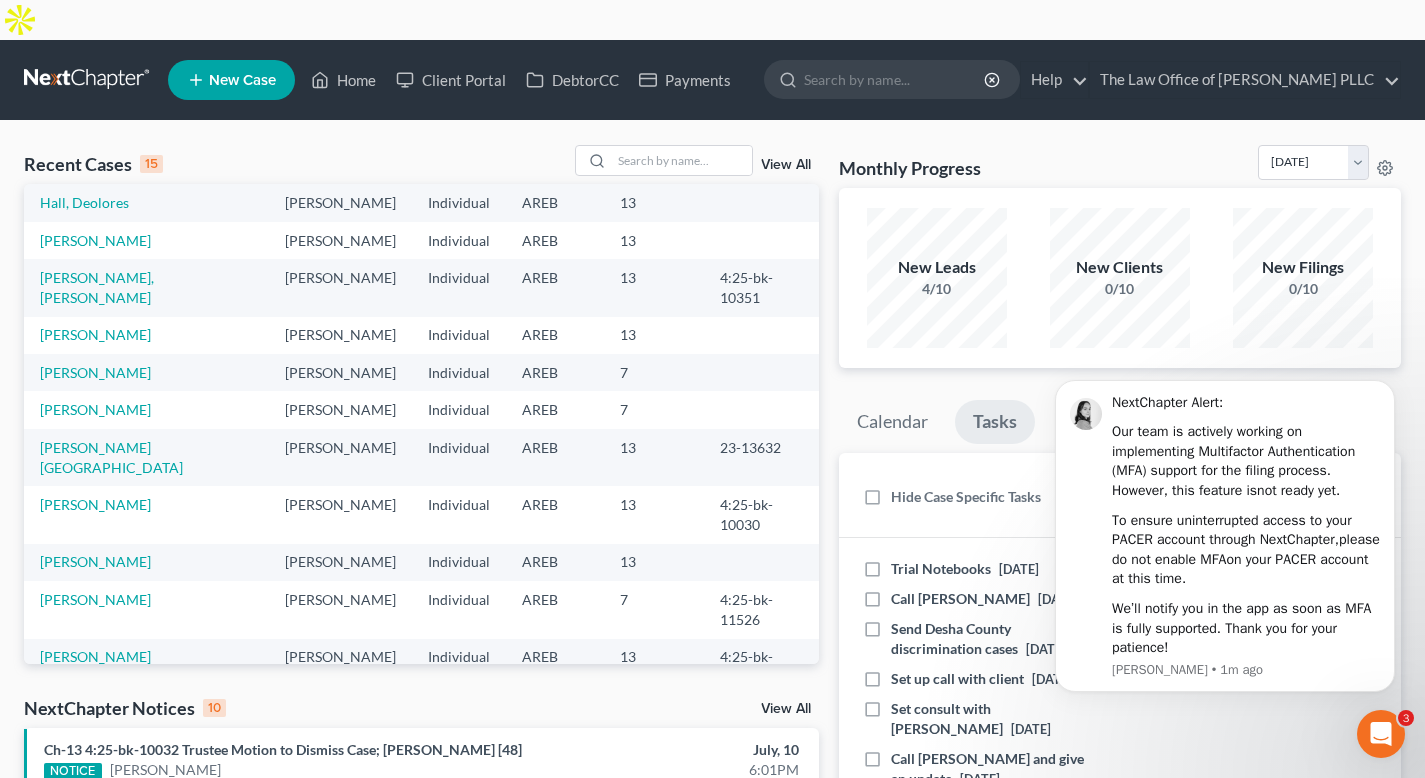 scroll, scrollTop: 0, scrollLeft: 0, axis: both 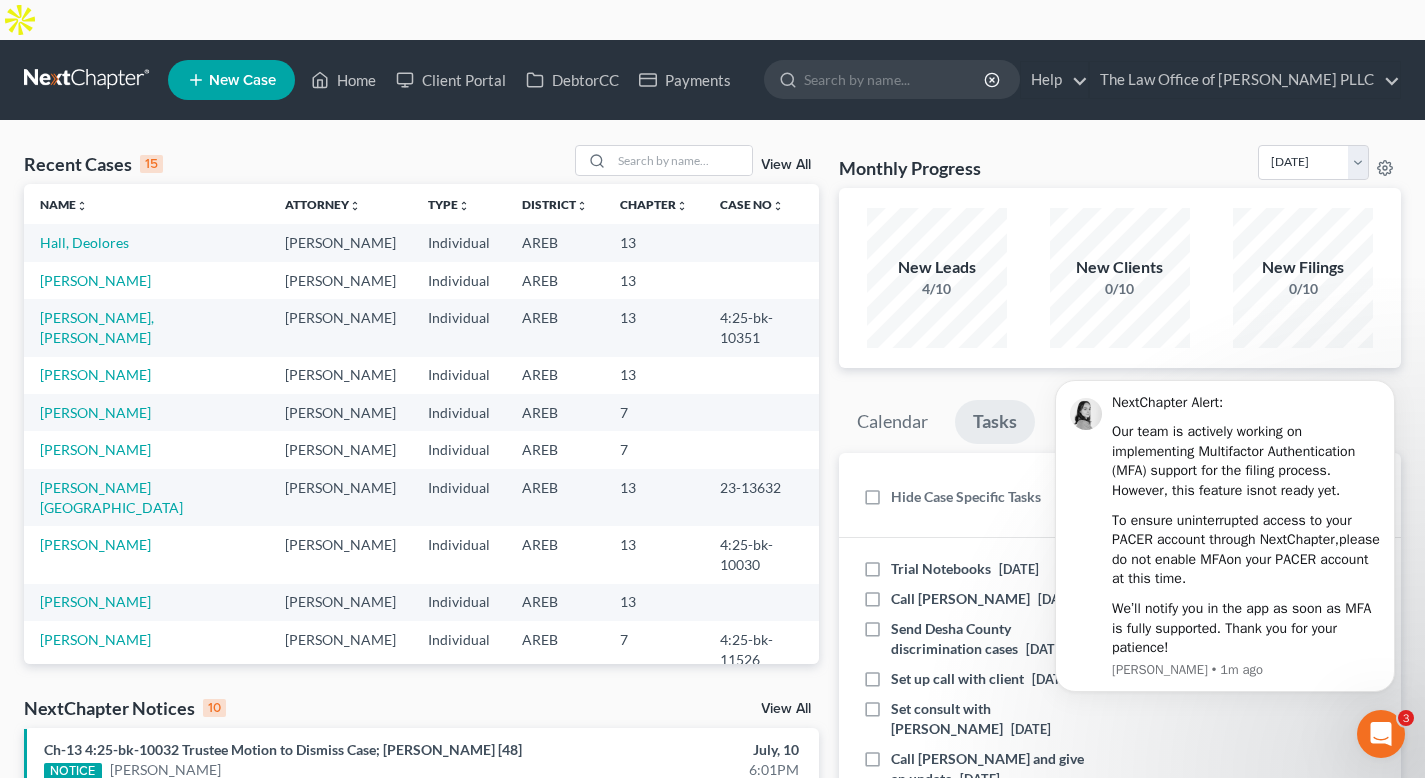 click on "Recent Cases 15         View All
Name
unfold_more
expand_more
expand_less
Attorney
unfold_more
expand_more
expand_less
Type
unfold_more
expand_more
expand_less
District
unfold_more
expand_more
expand_less
Chapter
unfold_more
expand_more
expand_less
Case No
unfold_more
expand_more
expand_less
Prefix
unfold_more
expand_more
expand_less
Hall, Deolores furonda Brasfield Individual AREB 13 Heard, Carmelita furonda Brasfield Individual AREB 13 Bailey, Cojan furonda Brasfield Individual AREB 13 4:25-bk-10351 Smith, Torshay furonda Brasfield Individual AREB 13 Kelly, Tamala furonda Brasfield Individual AREB 7 Gant, Tamara furonda Brasfield Individual AREB 7 Hightower, Schawnee furonda Brasfield Individual AREB 13 23-13632 Fulford, Jacqutta furonda Brasfield Individual AREB 13 4:25-bk-10030 Williams, Shaquite furonda Brasfield Individual AREB 13 Martin, Lester furonda Brasfield Individual AREB 7 13" at bounding box center [712, 832] 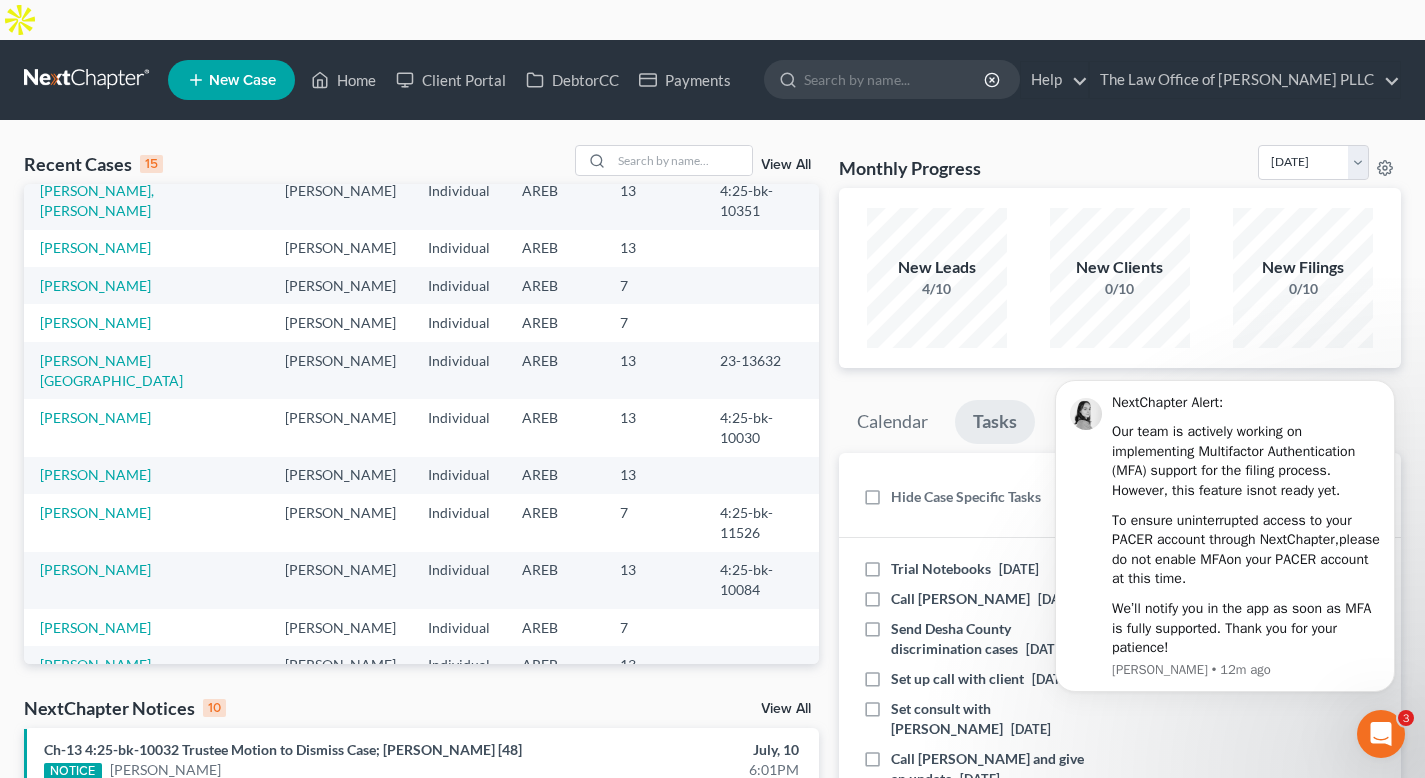 scroll, scrollTop: 137, scrollLeft: 0, axis: vertical 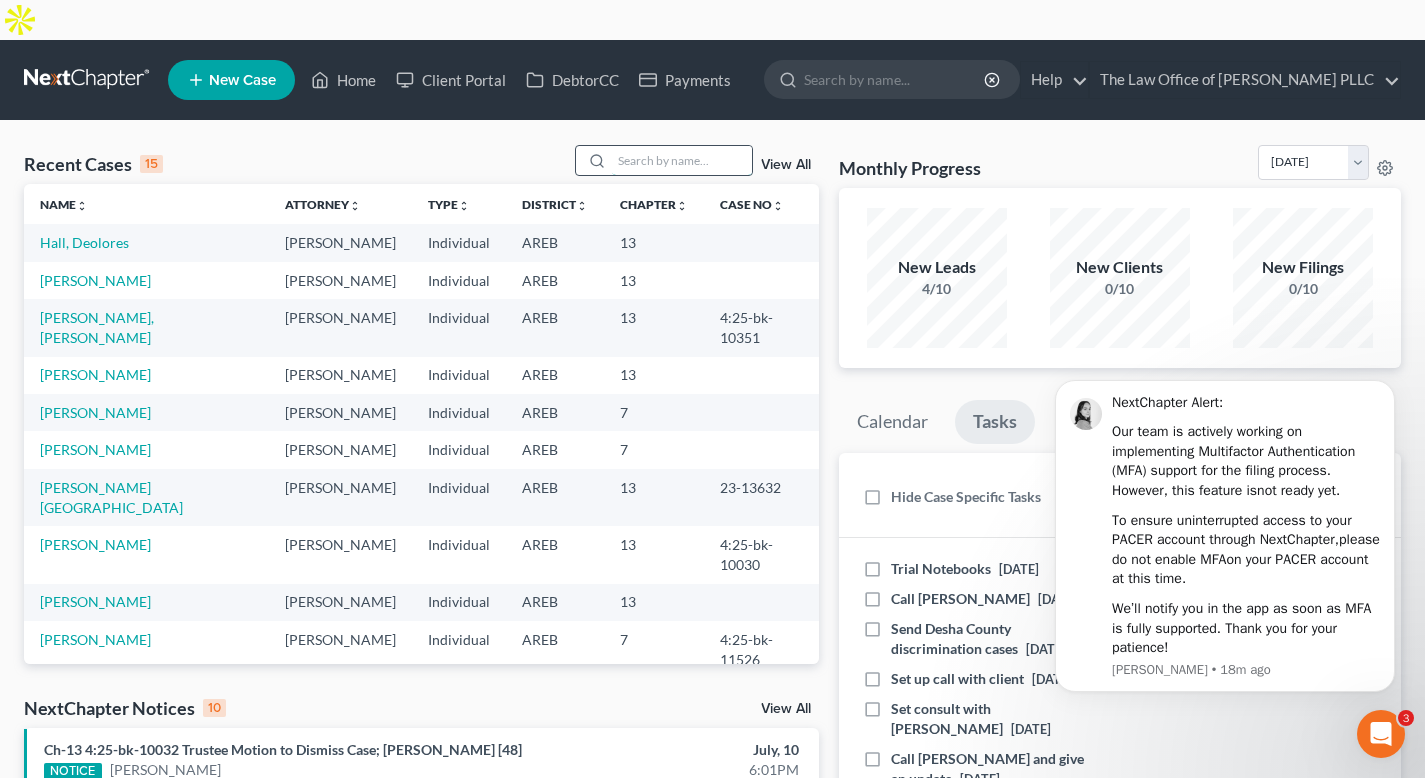 click at bounding box center [682, 160] 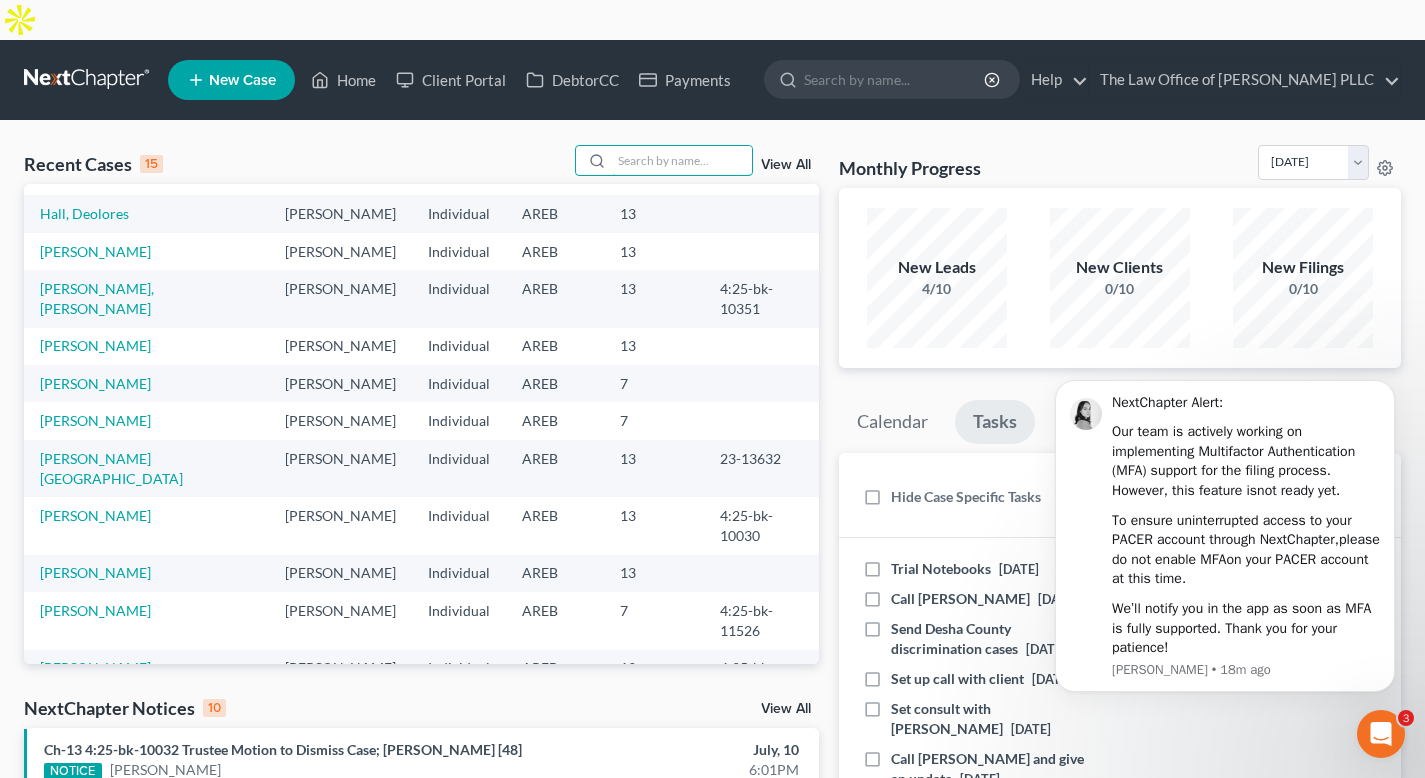 scroll, scrollTop: 33, scrollLeft: 0, axis: vertical 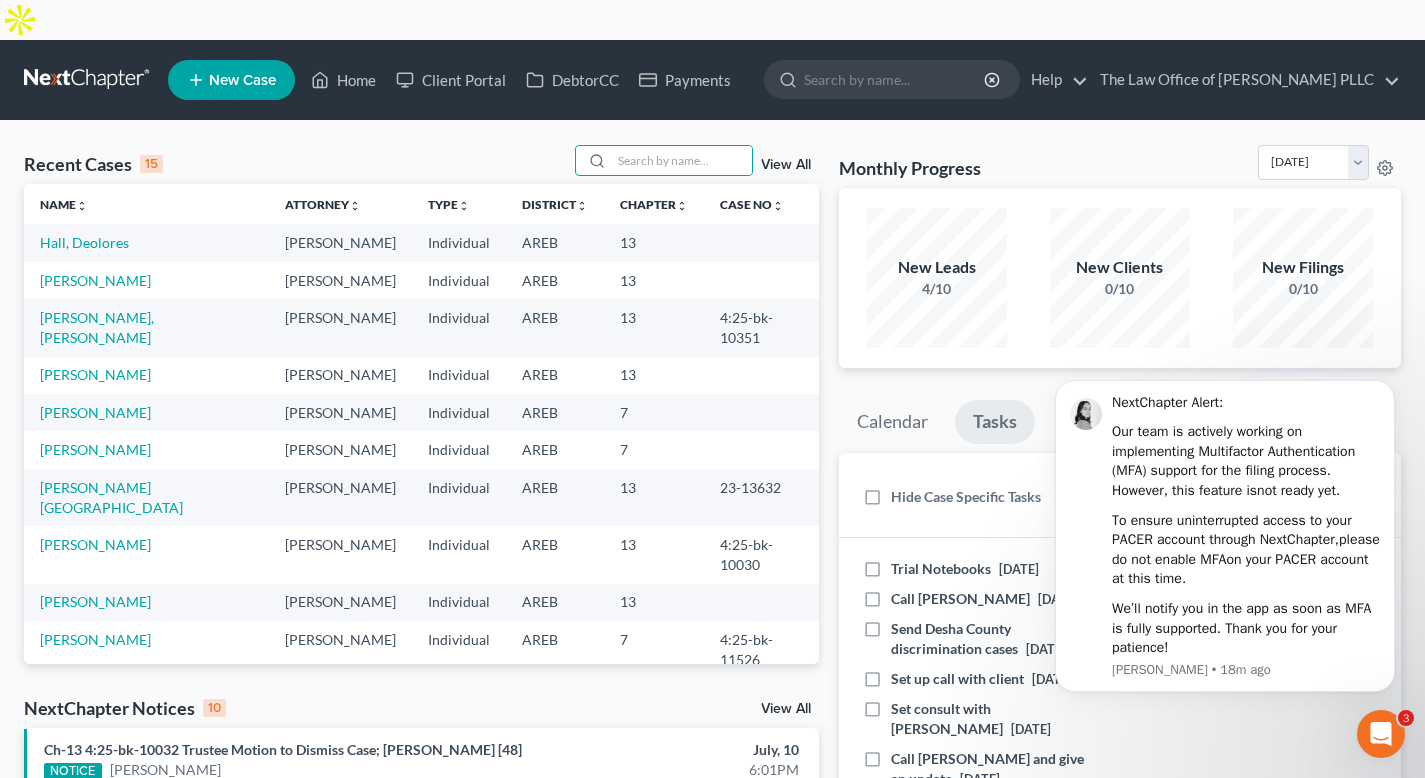 click on "Recent Cases 15         View All
Name
unfold_more
expand_more
expand_less
Attorney
unfold_more
expand_more
expand_less
Type
unfold_more
expand_more
expand_less
District
unfold_more
expand_more
expand_less
Chapter
unfold_more
expand_more
expand_less
Case No
unfold_more
expand_more
expand_less
Prefix
unfold_more
expand_more
expand_less
Hall, Deolores furonda Brasfield Individual AREB 13 Heard, Carmelita furonda Brasfield Individual AREB 13 Bailey, Cojan furonda Brasfield Individual AREB 13 4:25-bk-10351 Smith, Torshay furonda Brasfield Individual AREB 13 Kelly, Tamala furonda Brasfield Individual AREB 7 Gant, Tamara furonda Brasfield Individual AREB 7 Hightower, Schawnee furonda Brasfield Individual AREB 13 23-13632 Fulford, Jacqutta furonda Brasfield Individual AREB 13 4:25-bk-10030 Williams, Shaquite furonda Brasfield Individual AREB 13 Martin, Lester furonda Brasfield Individual AREB 7 13" at bounding box center [712, 832] 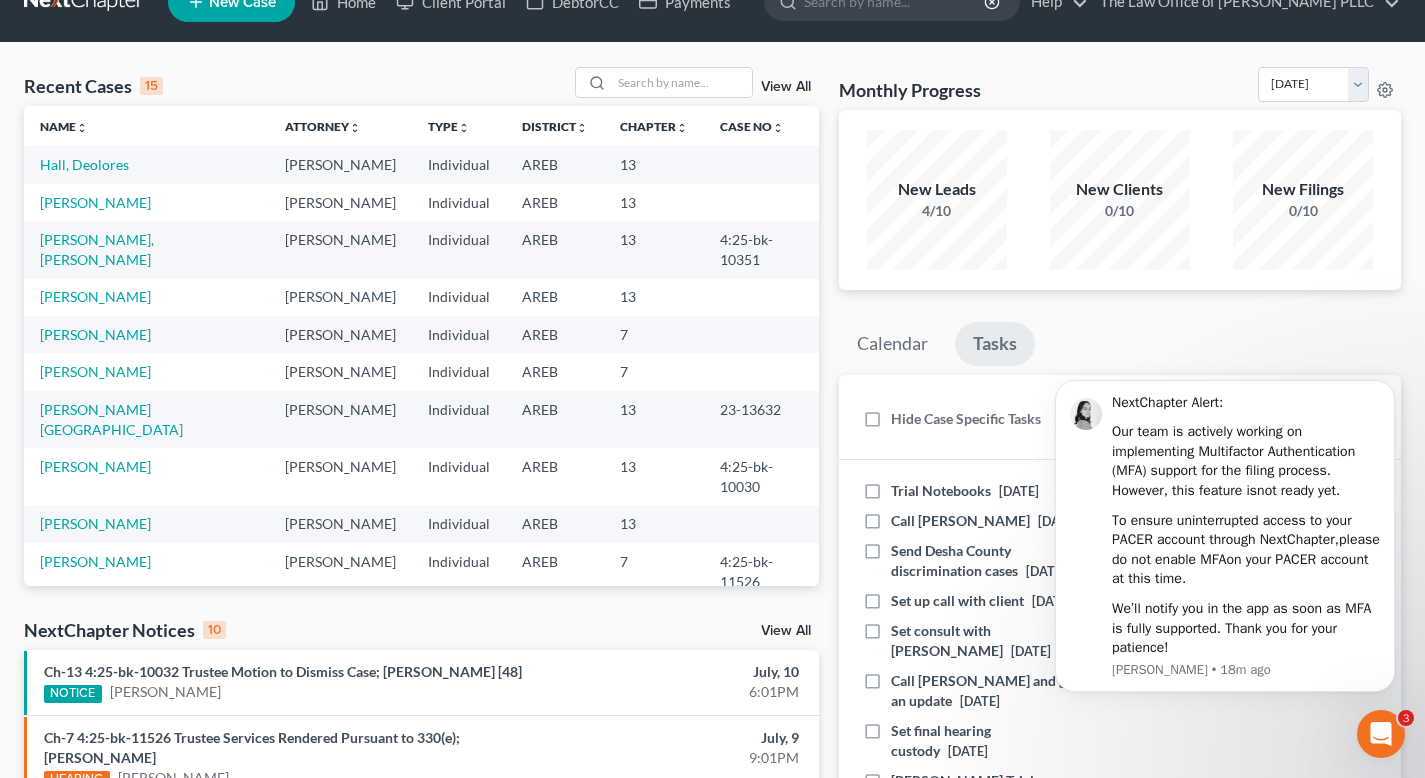 scroll, scrollTop: 77, scrollLeft: 0, axis: vertical 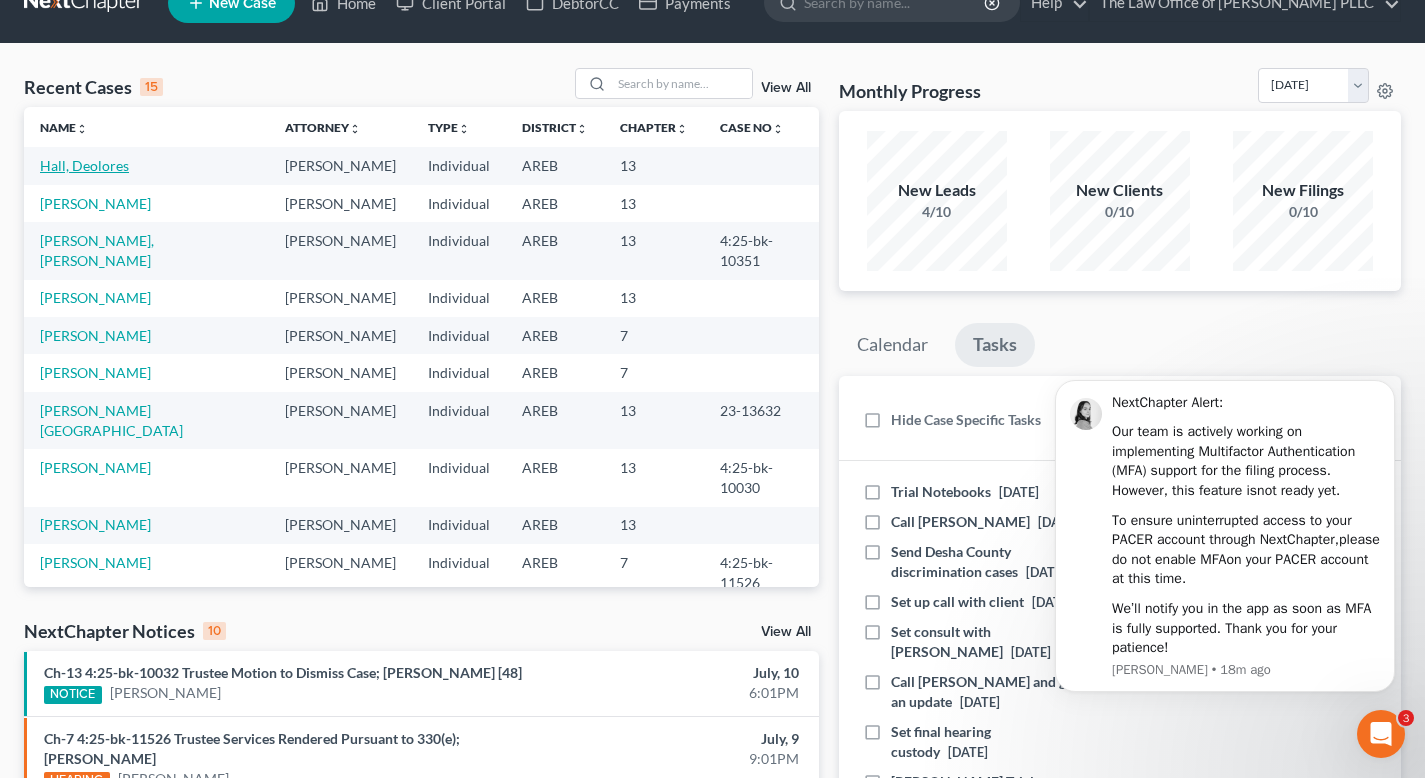 click on "Hall, Deolores" at bounding box center (84, 165) 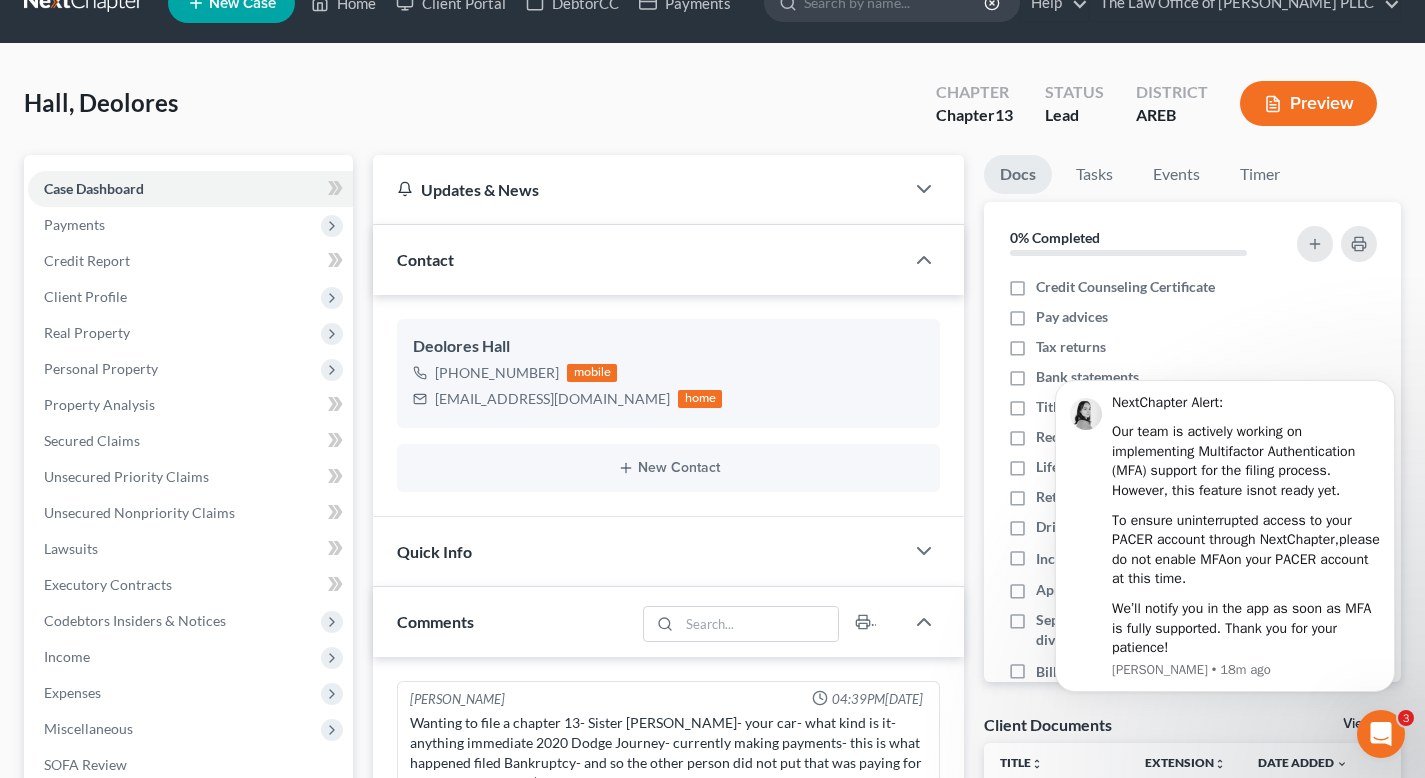 scroll, scrollTop: 395, scrollLeft: 0, axis: vertical 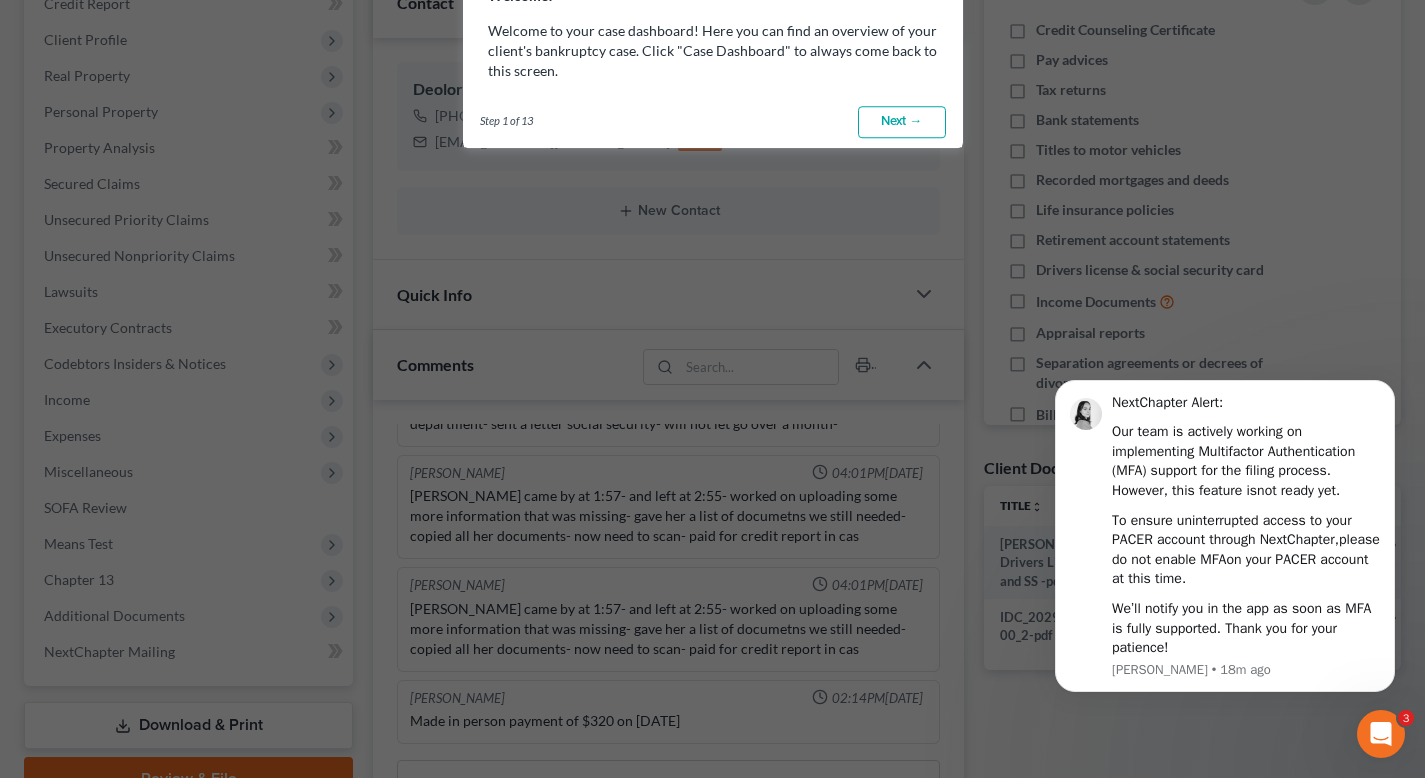 click on "Next →" at bounding box center (902, 122) 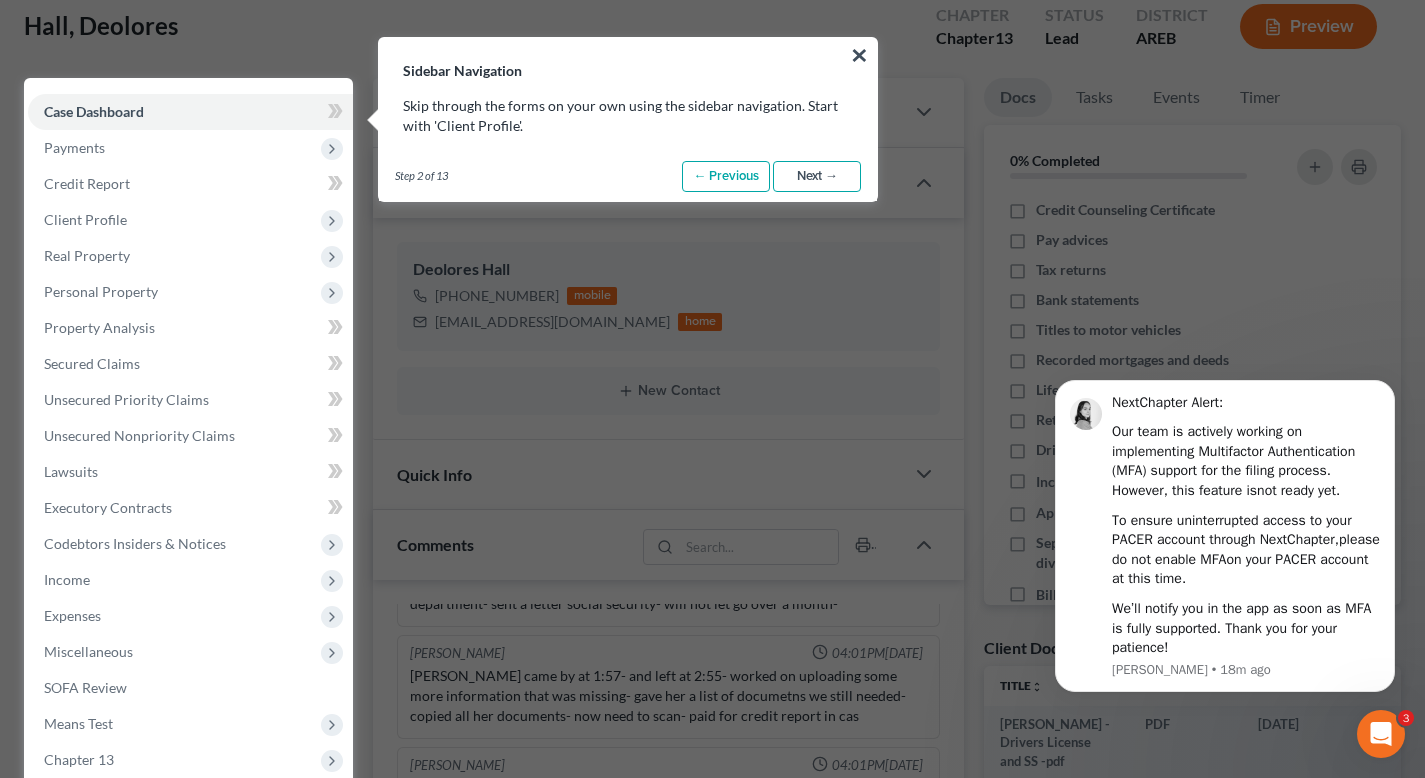 scroll, scrollTop: 90, scrollLeft: 0, axis: vertical 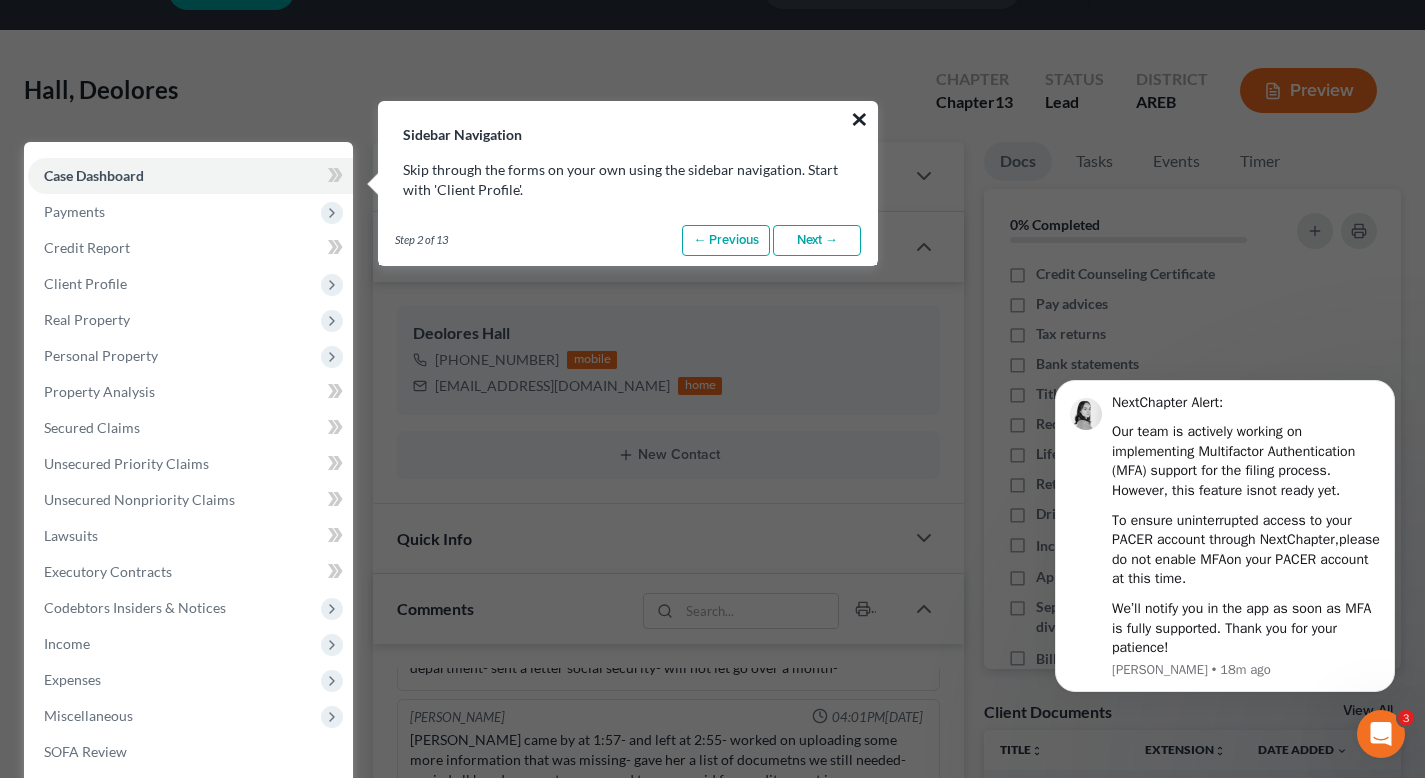 click on "×" at bounding box center (859, 119) 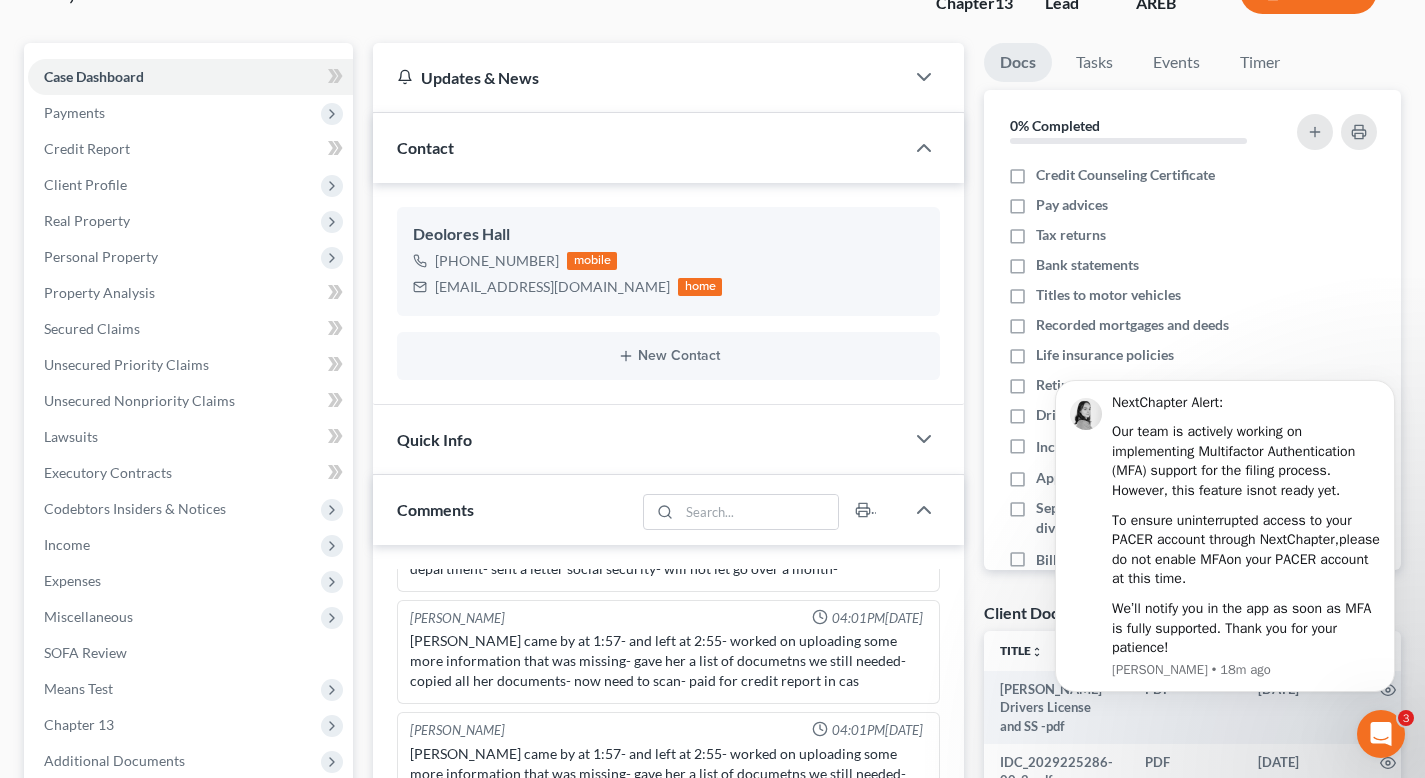 scroll, scrollTop: 202, scrollLeft: 0, axis: vertical 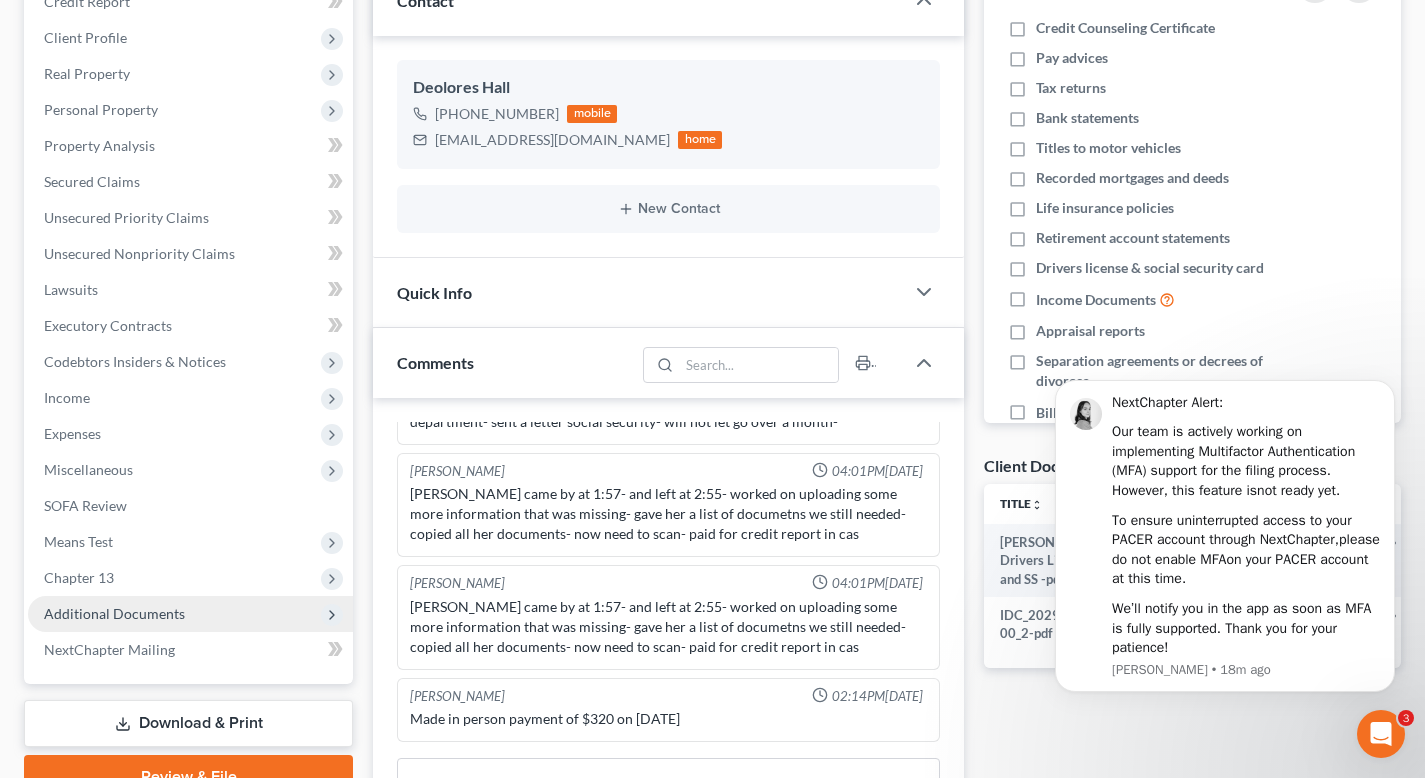 click on "Additional Documents" at bounding box center [190, 614] 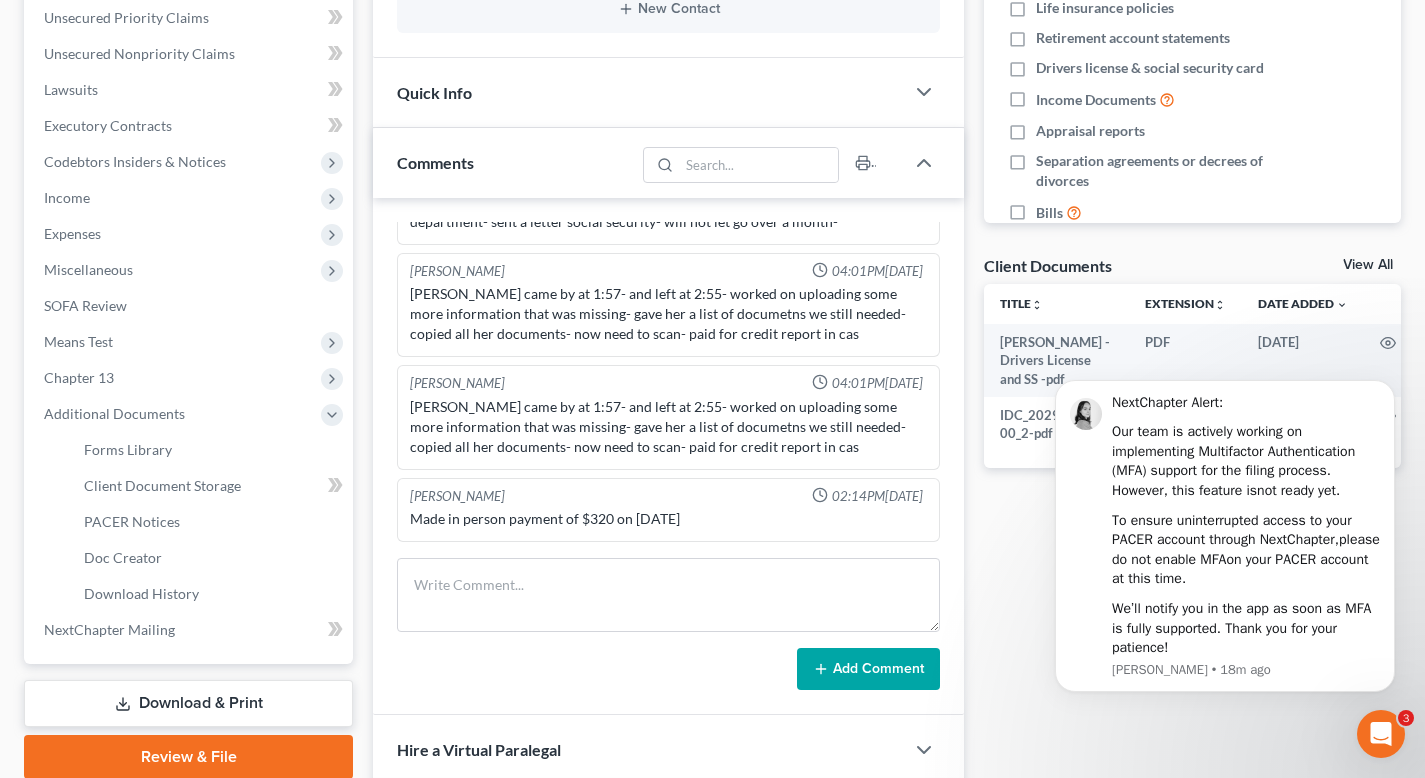 scroll, scrollTop: 547, scrollLeft: 0, axis: vertical 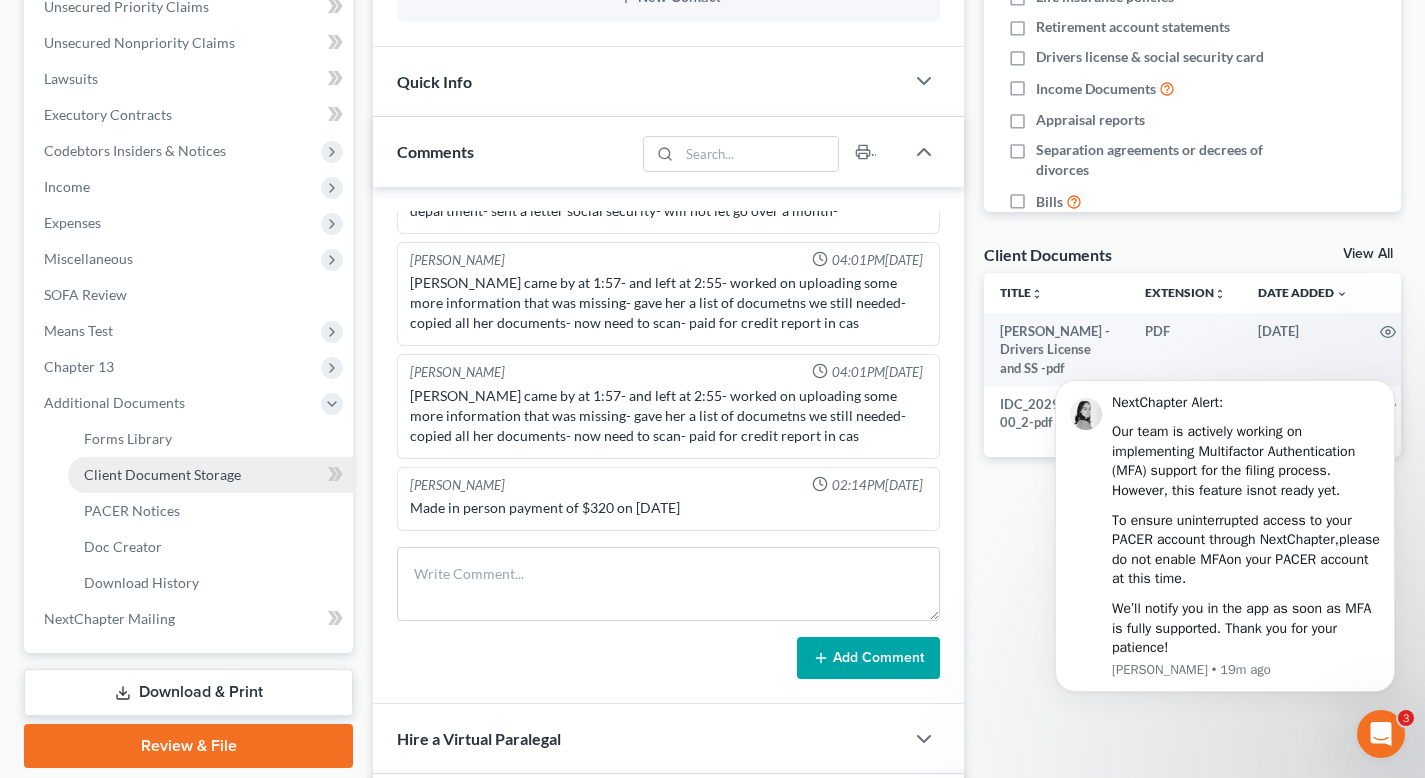 click on "Client Document Storage" at bounding box center (162, 474) 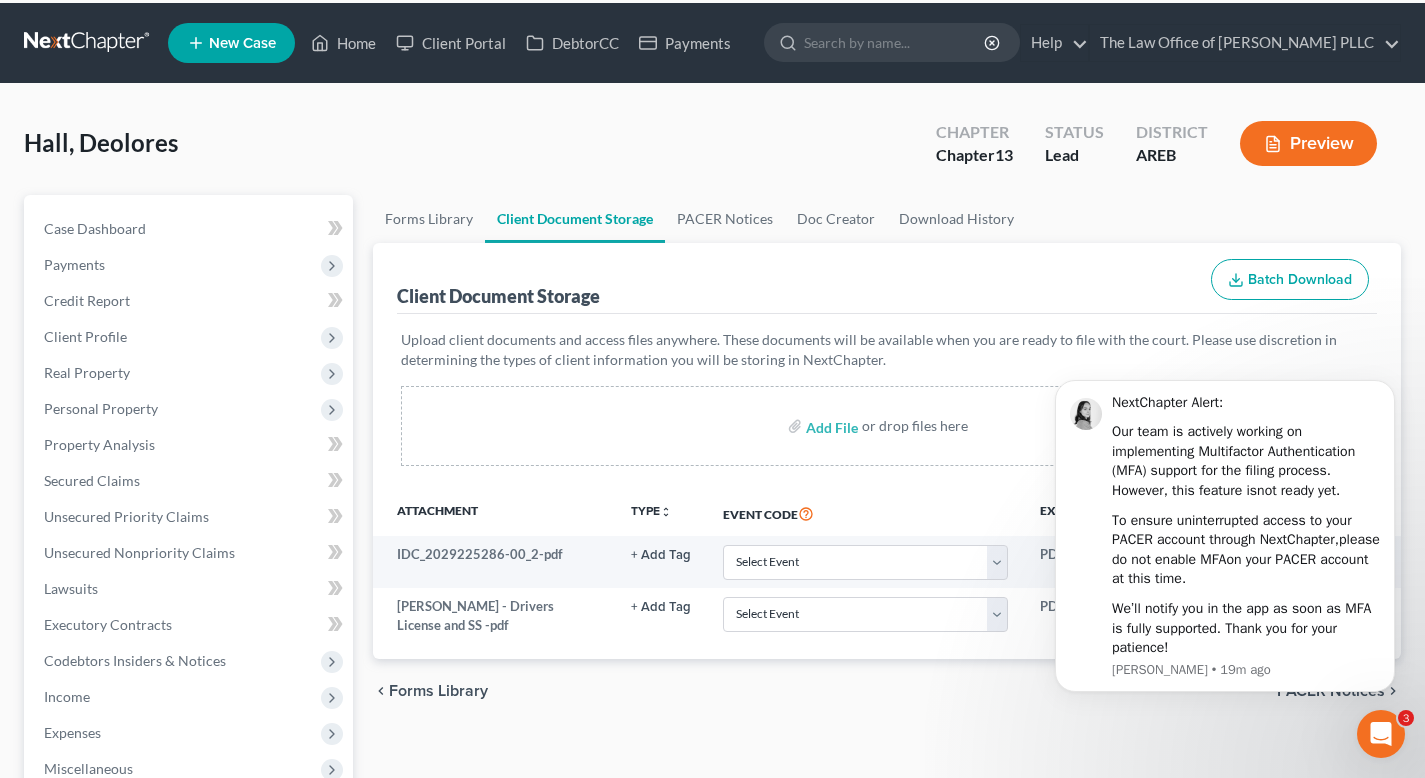 scroll, scrollTop: 0, scrollLeft: 0, axis: both 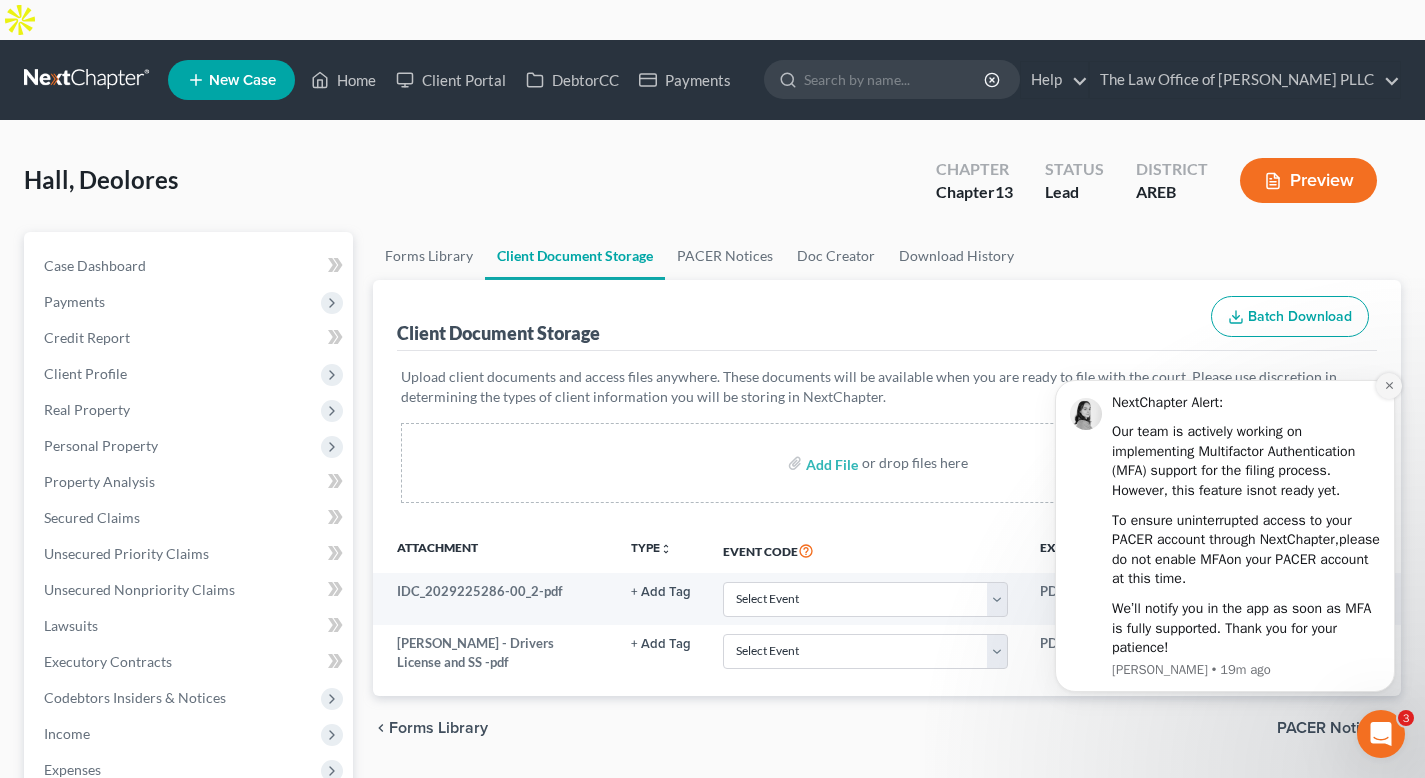 click 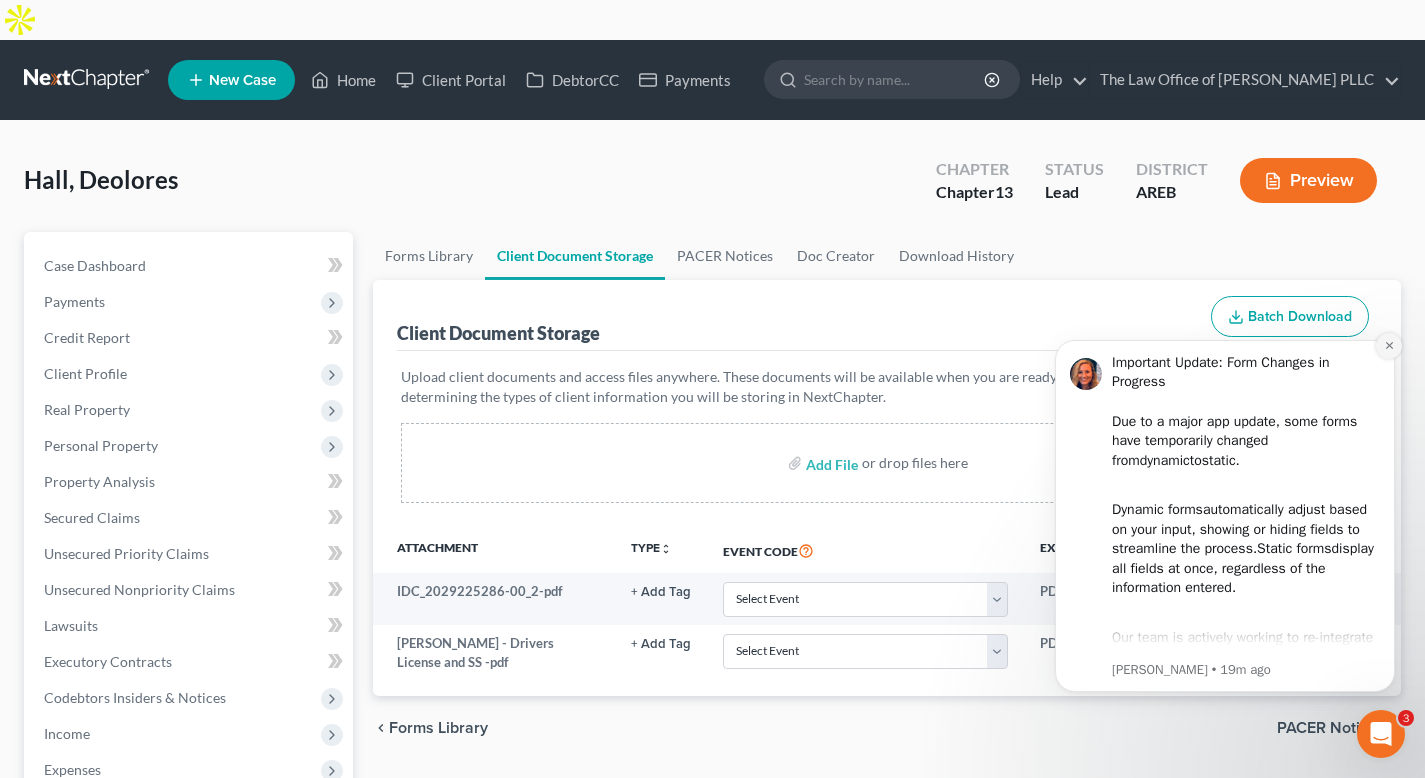 click 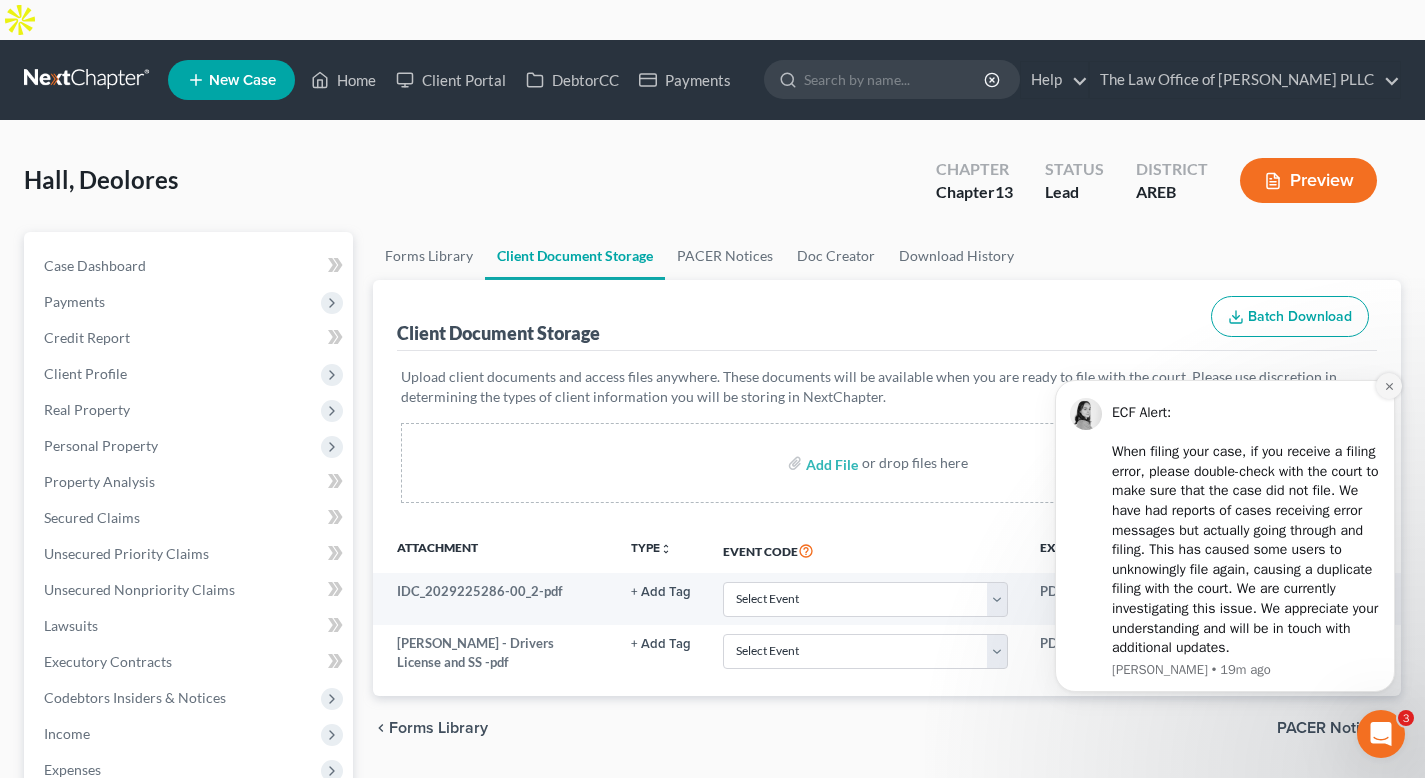 click 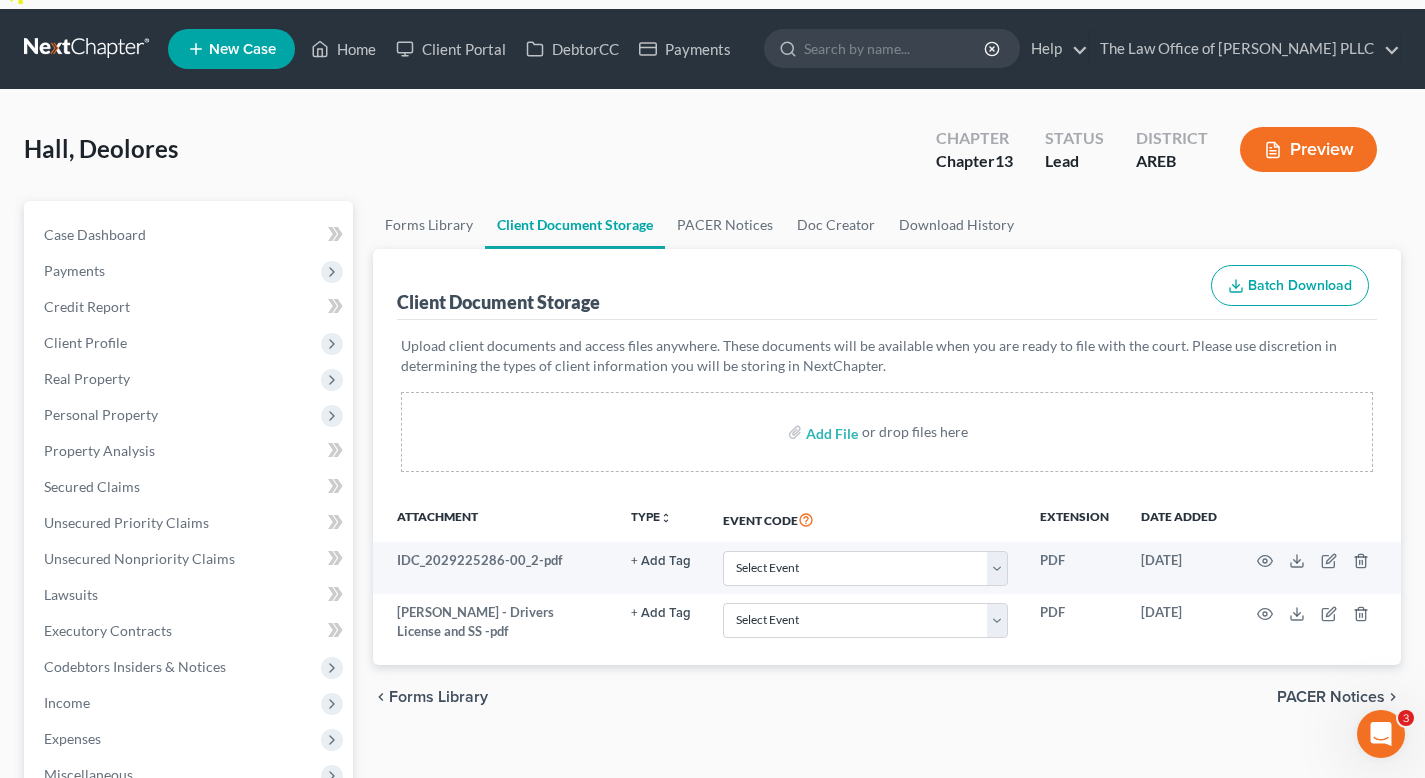 scroll, scrollTop: 29, scrollLeft: 0, axis: vertical 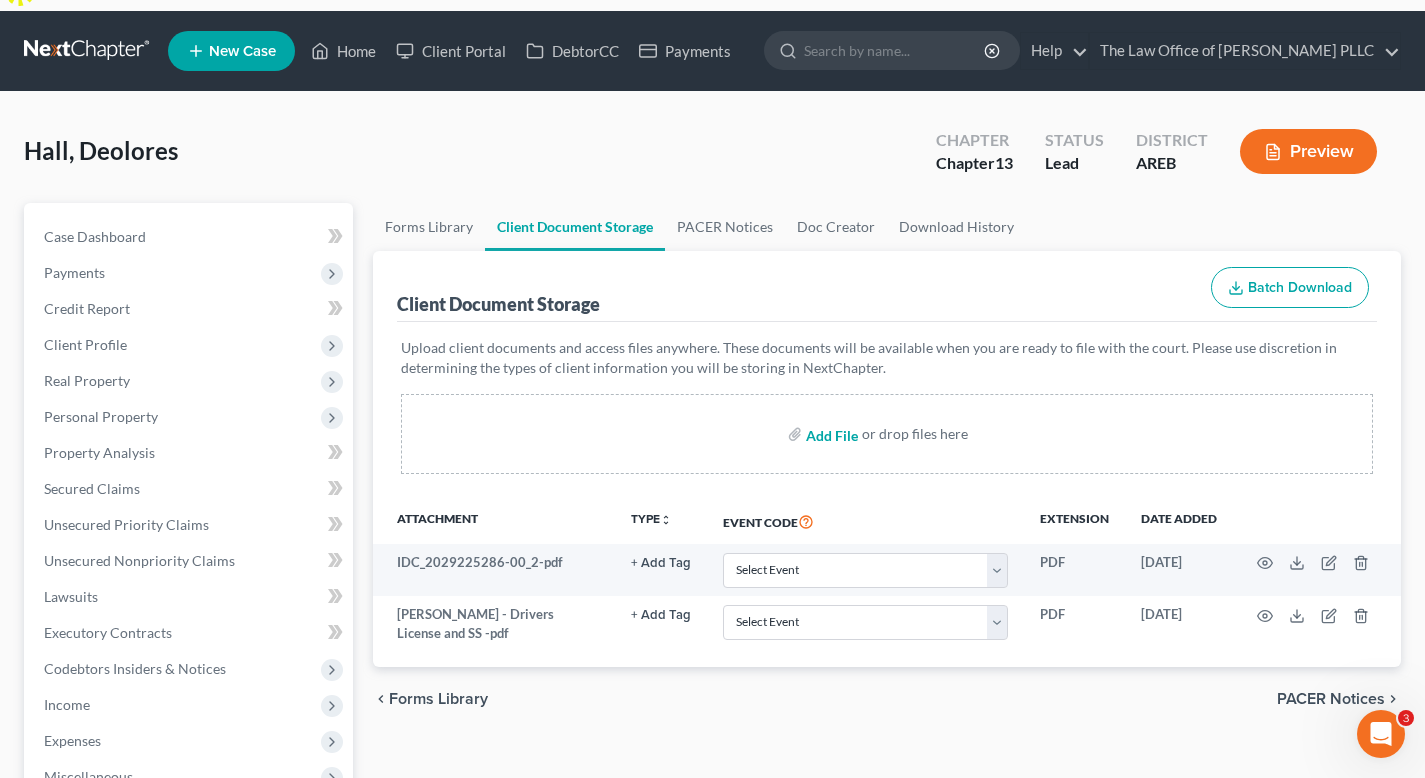 click at bounding box center (830, 434) 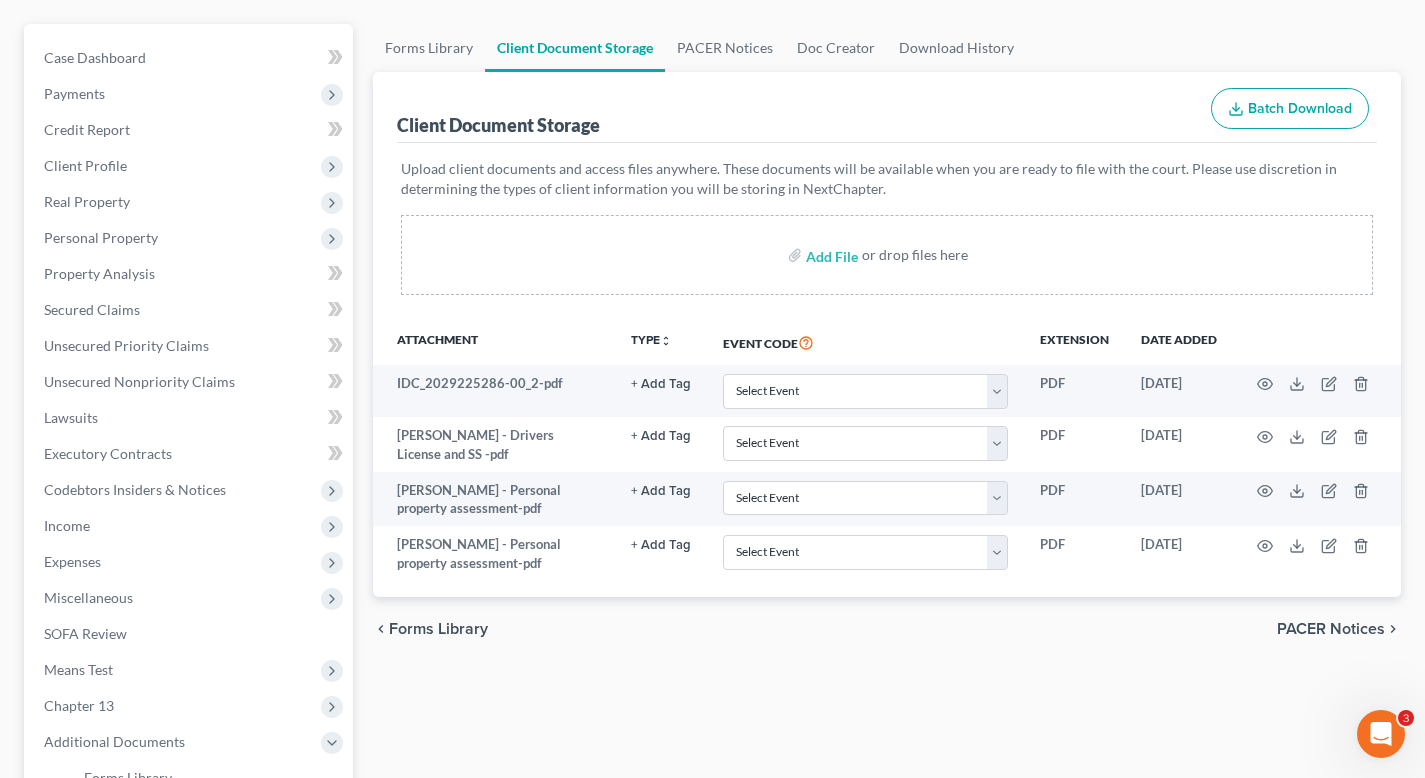 scroll, scrollTop: 210, scrollLeft: 0, axis: vertical 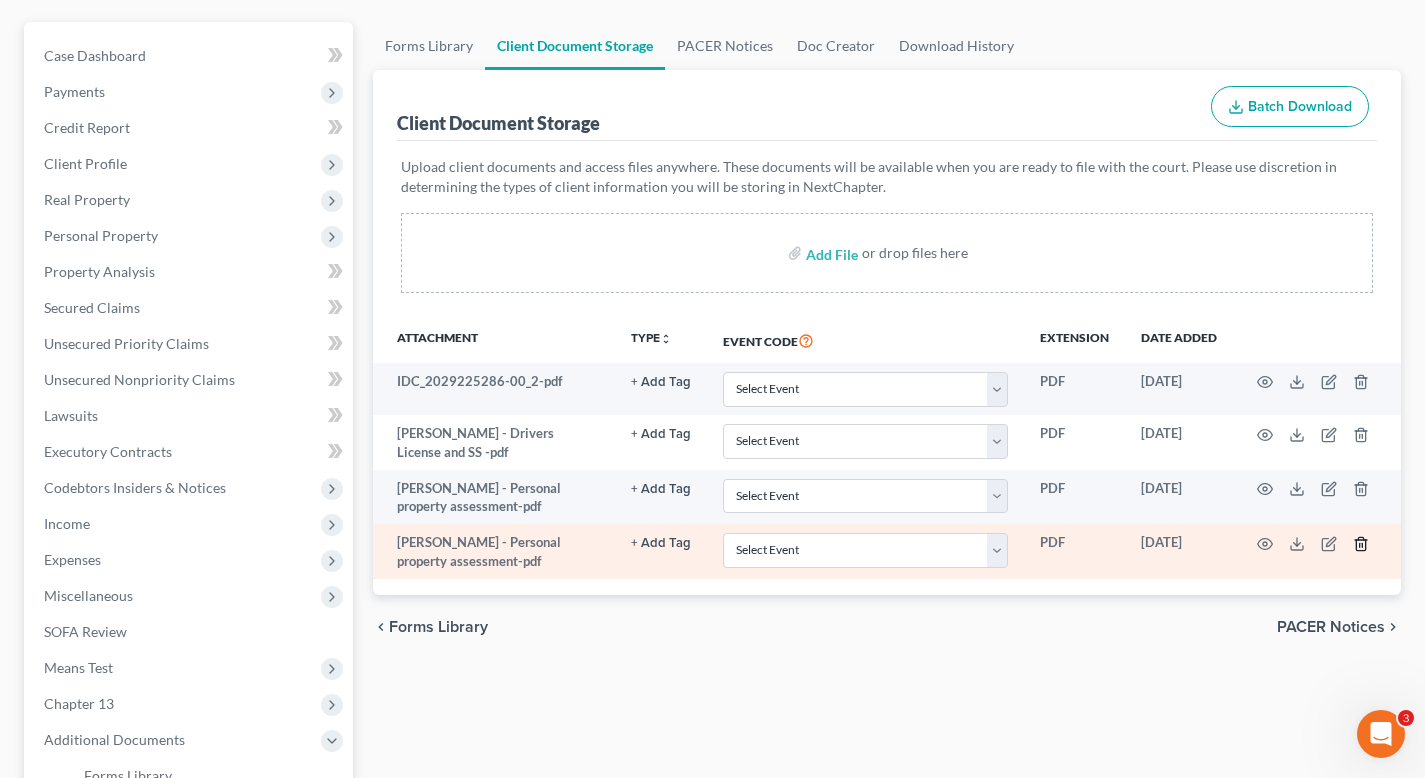 click 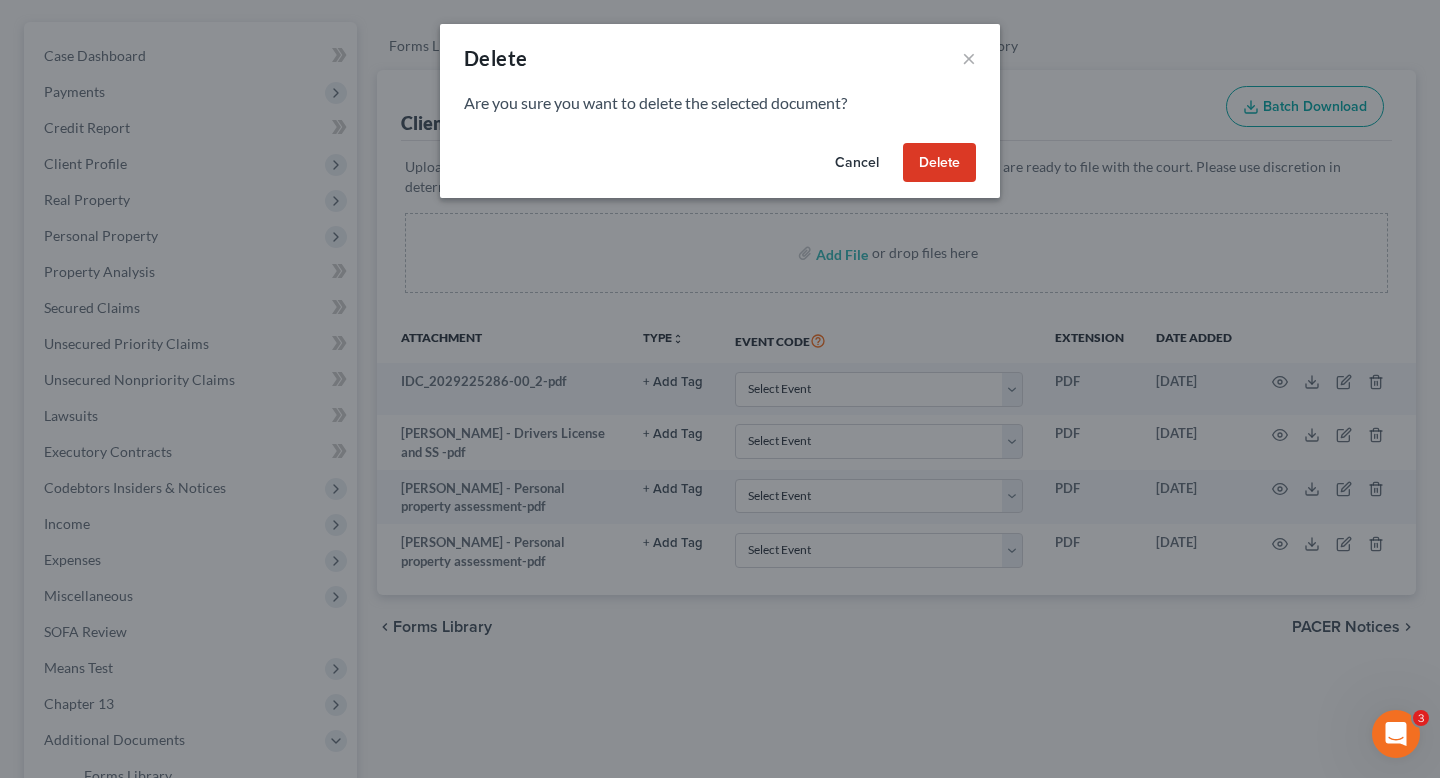 click on "Delete" at bounding box center (939, 163) 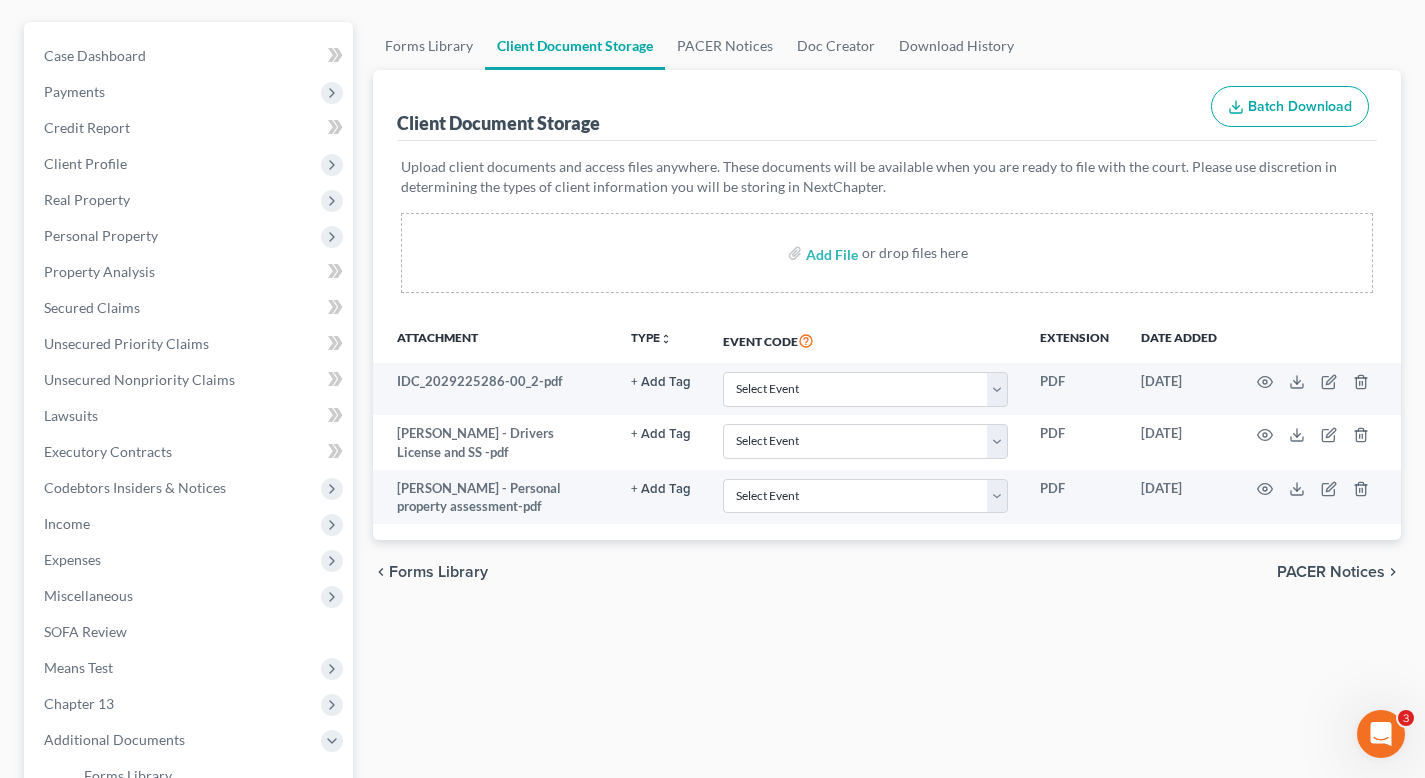 scroll, scrollTop: 0, scrollLeft: 0, axis: both 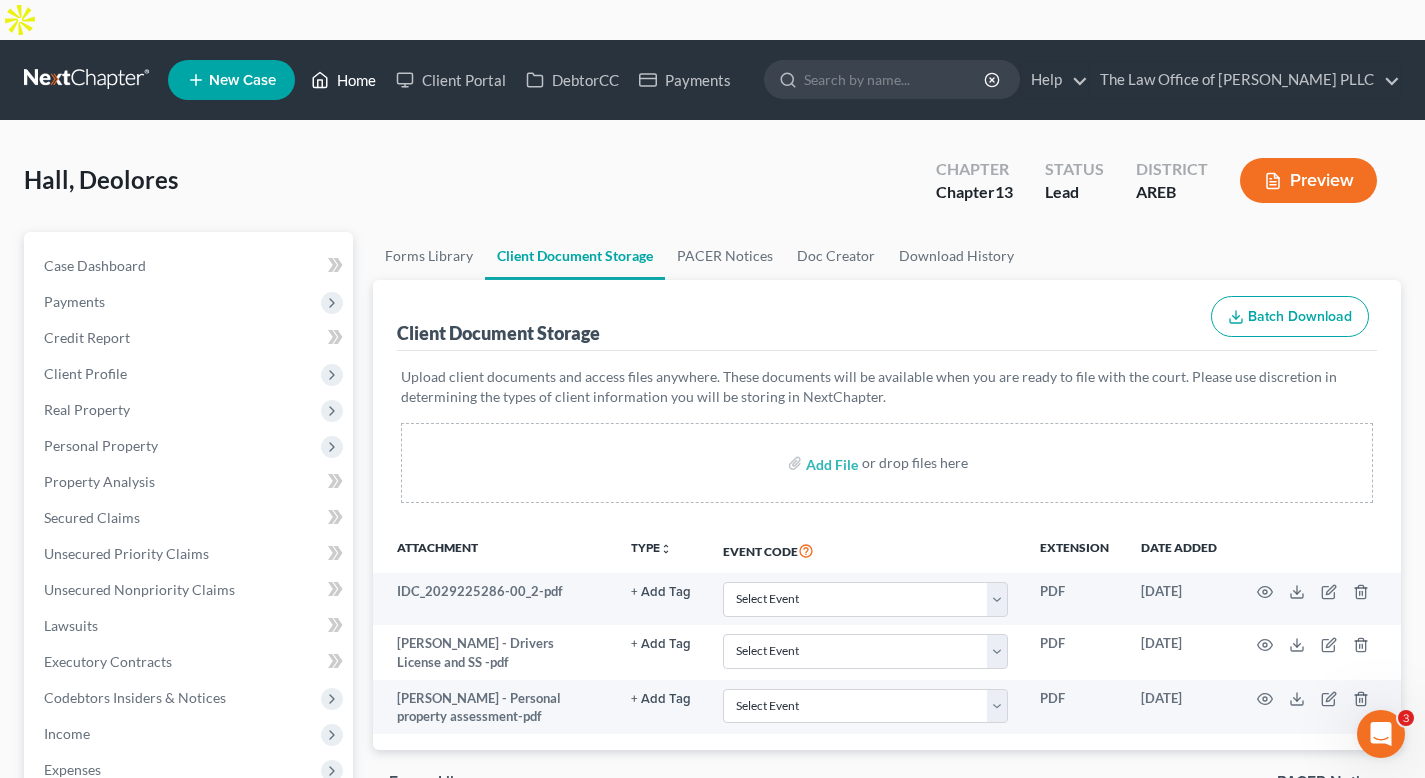 click on "Home" at bounding box center [343, 80] 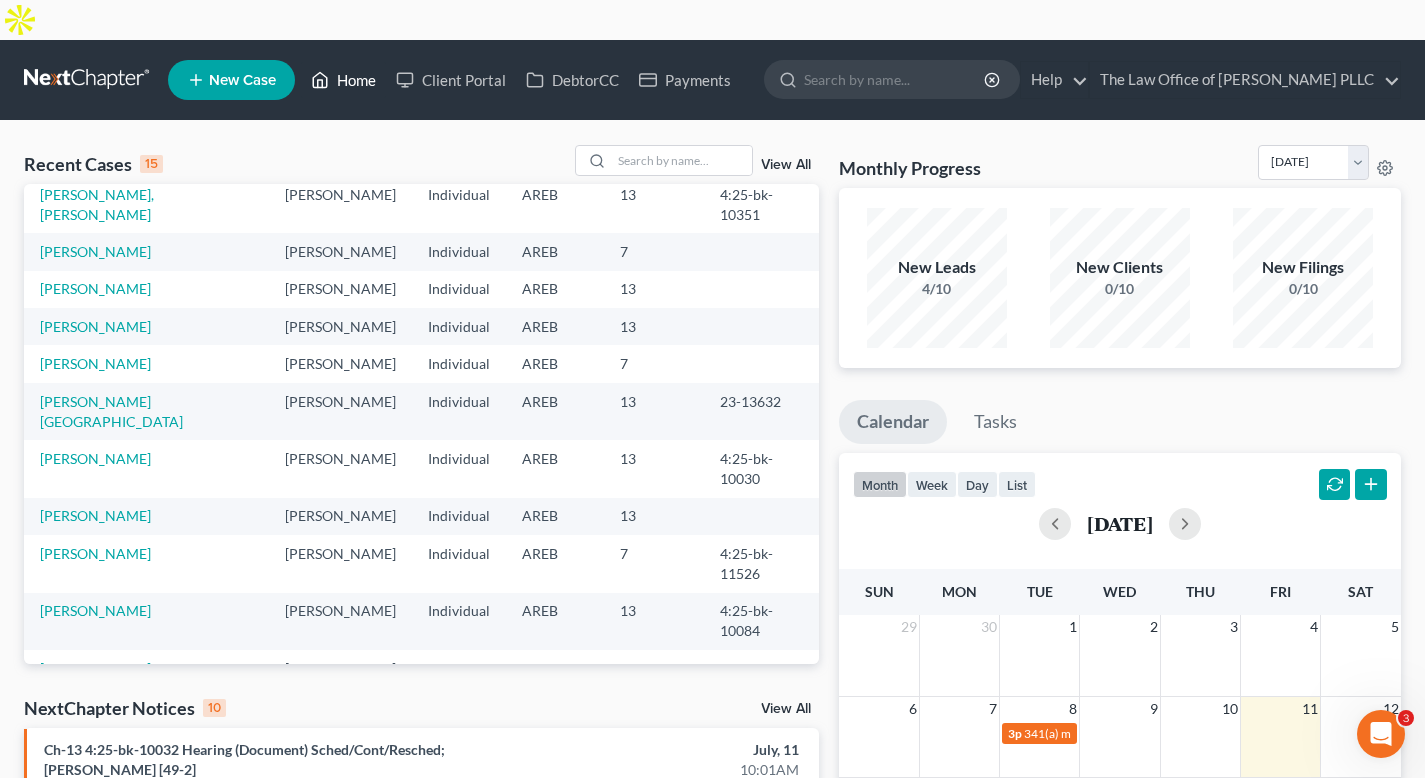 scroll, scrollTop: 107, scrollLeft: 0, axis: vertical 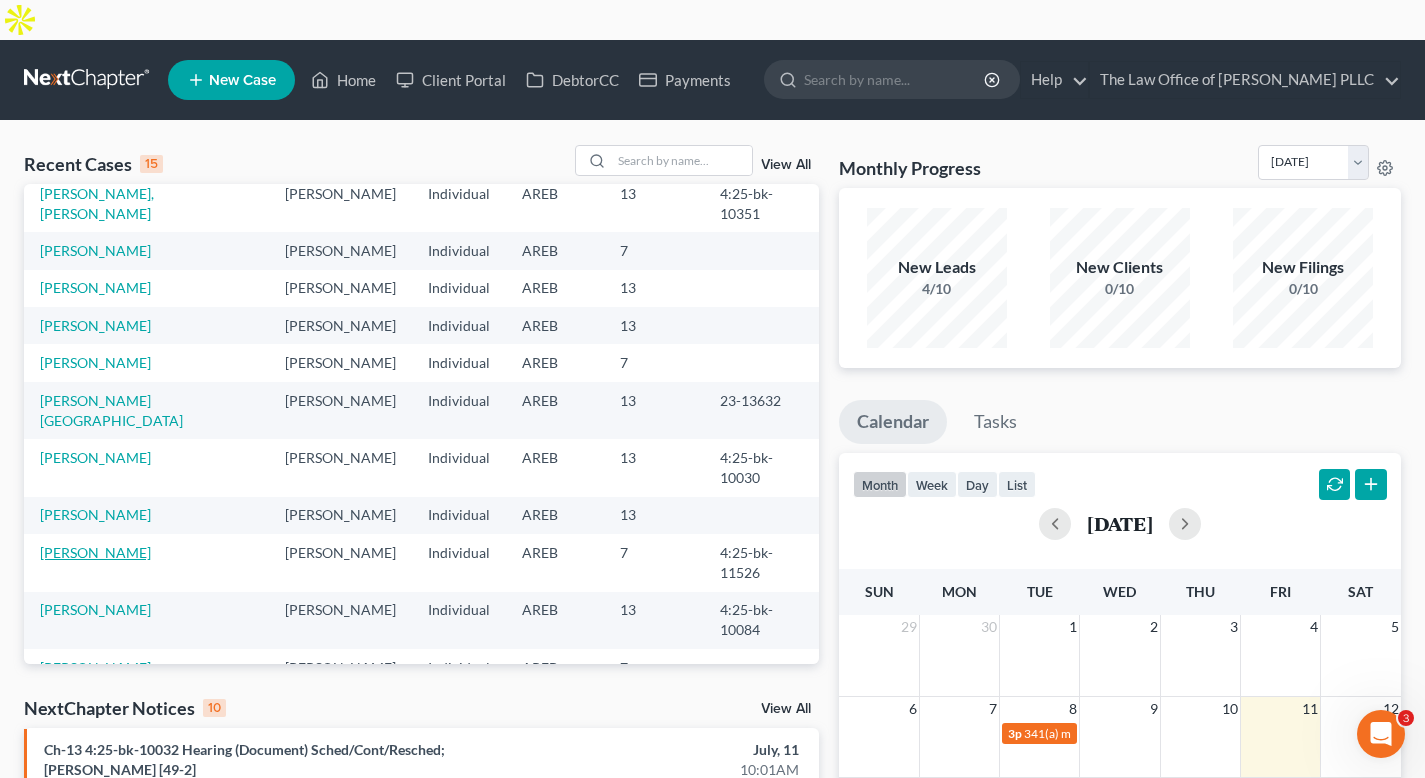 click on "Martin, Lester" at bounding box center [95, 552] 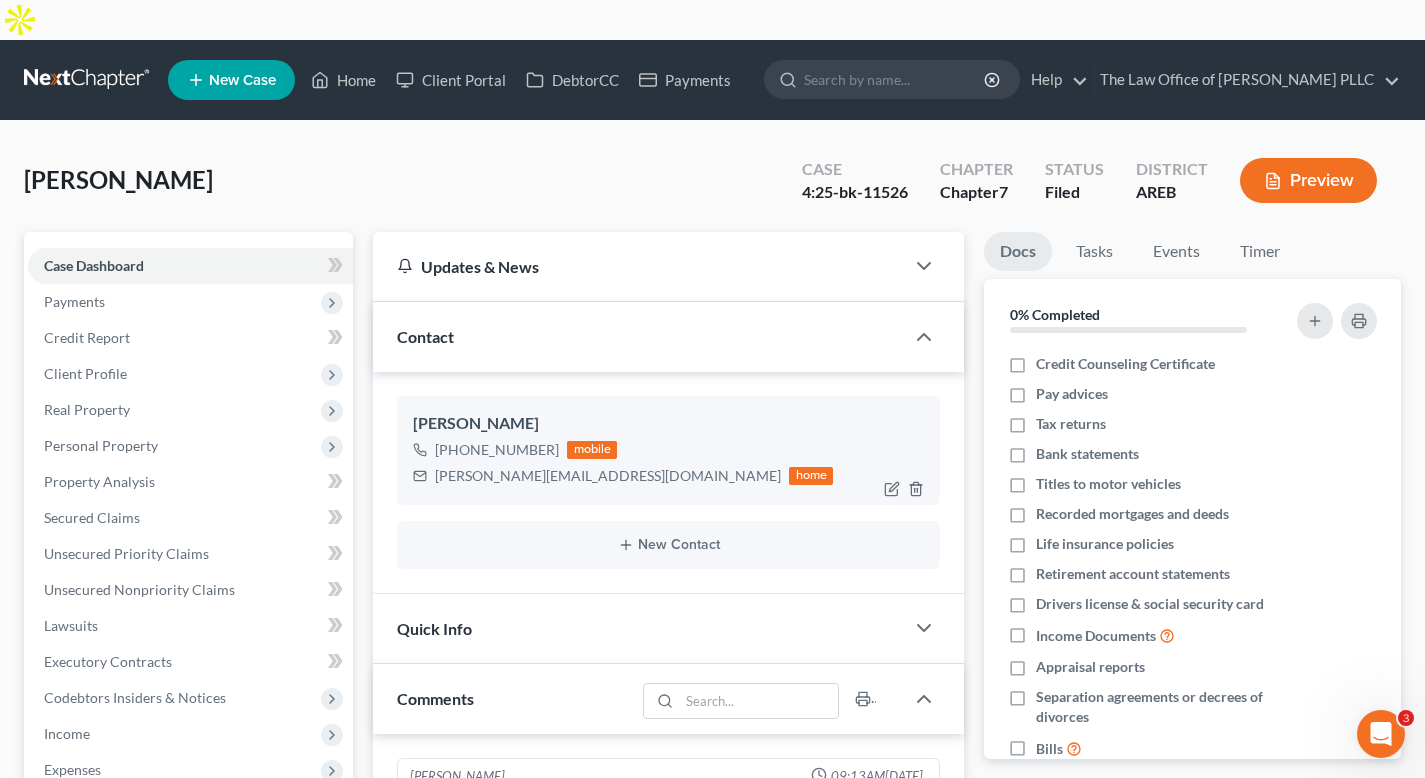 scroll, scrollTop: 262, scrollLeft: 0, axis: vertical 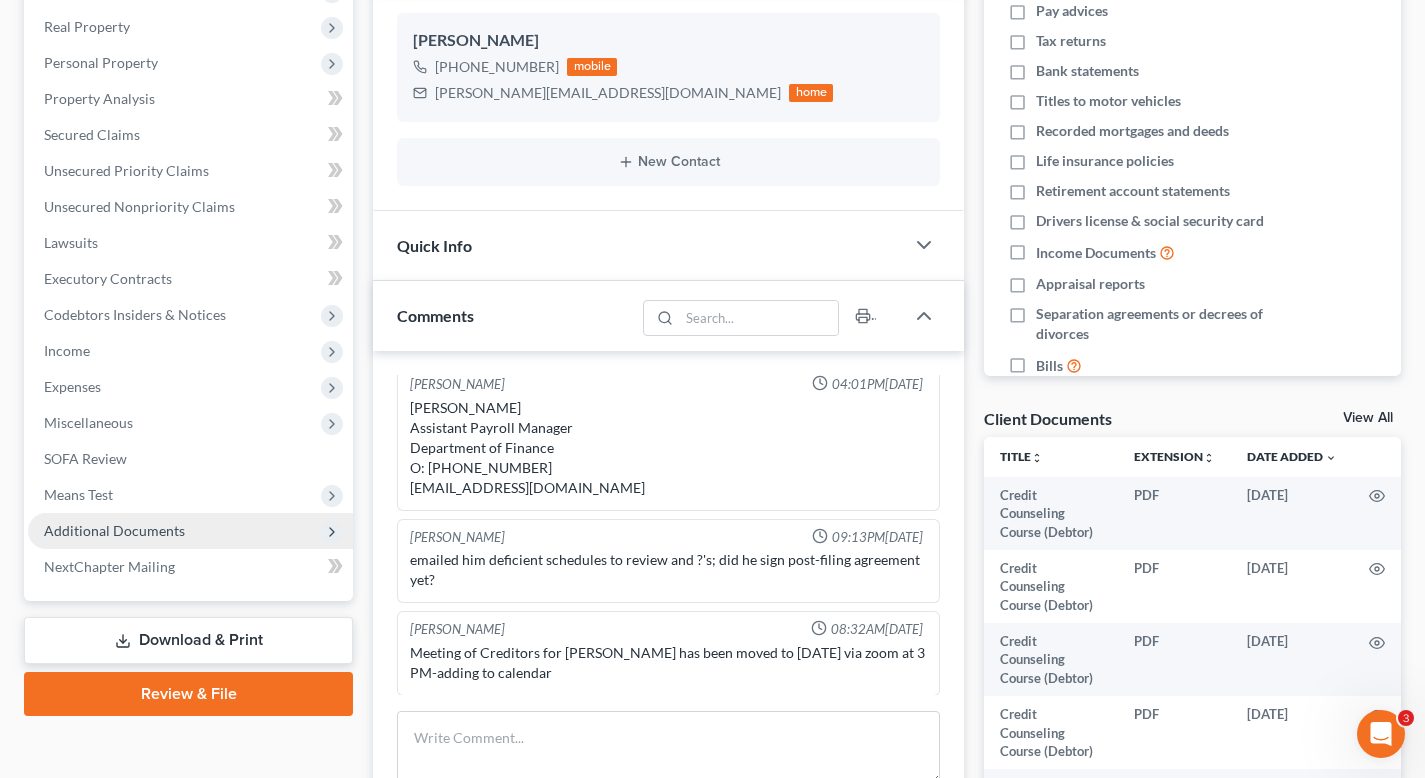 click on "Additional Documents" at bounding box center [190, 531] 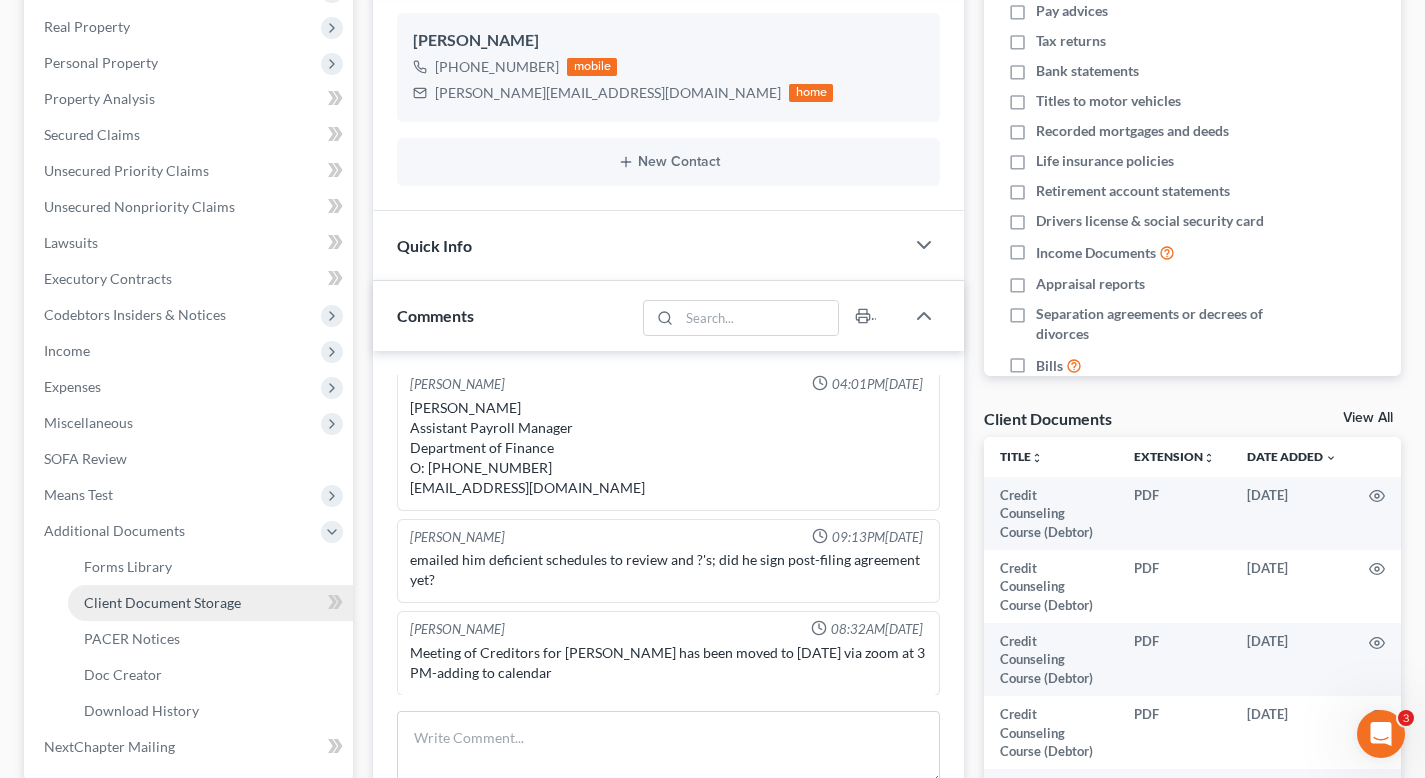 click on "Client Document Storage" at bounding box center [210, 603] 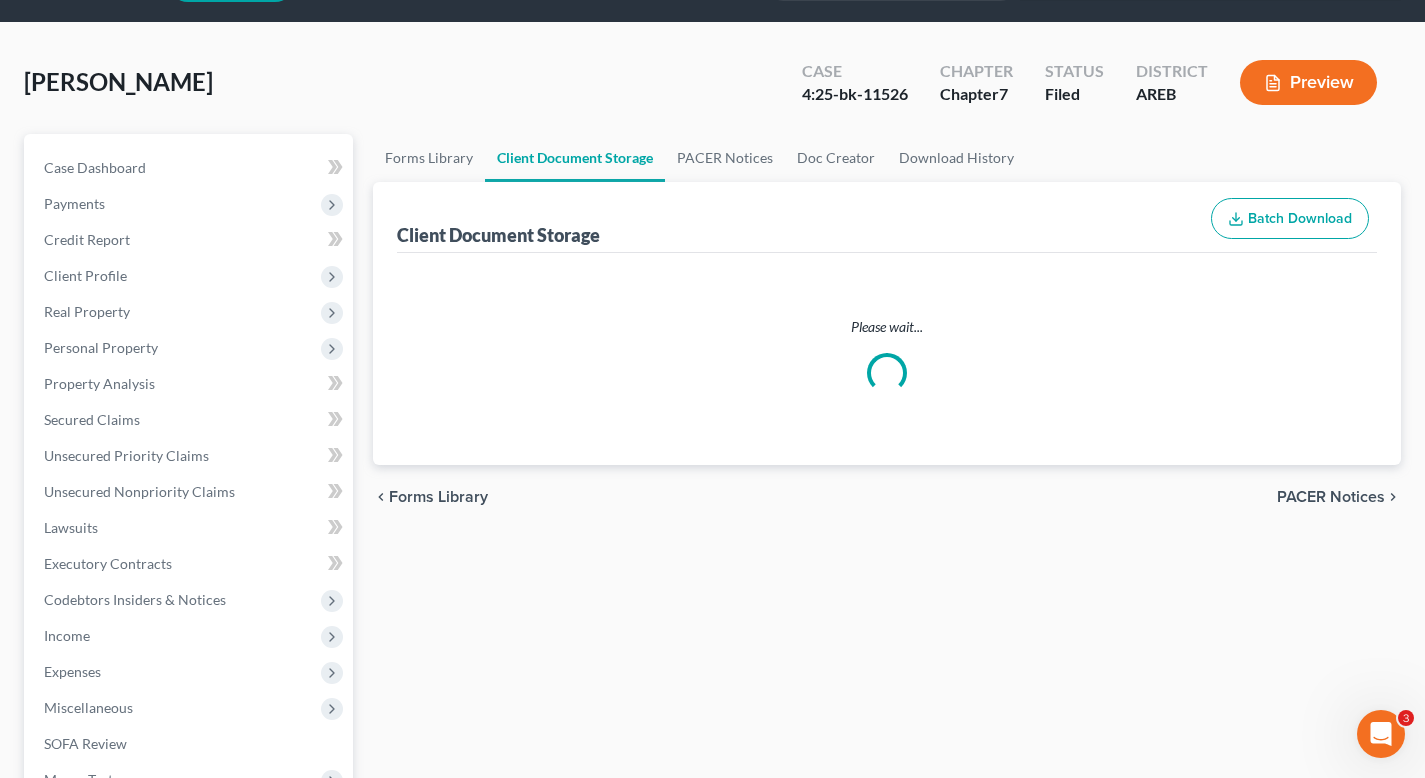 scroll, scrollTop: 13, scrollLeft: 0, axis: vertical 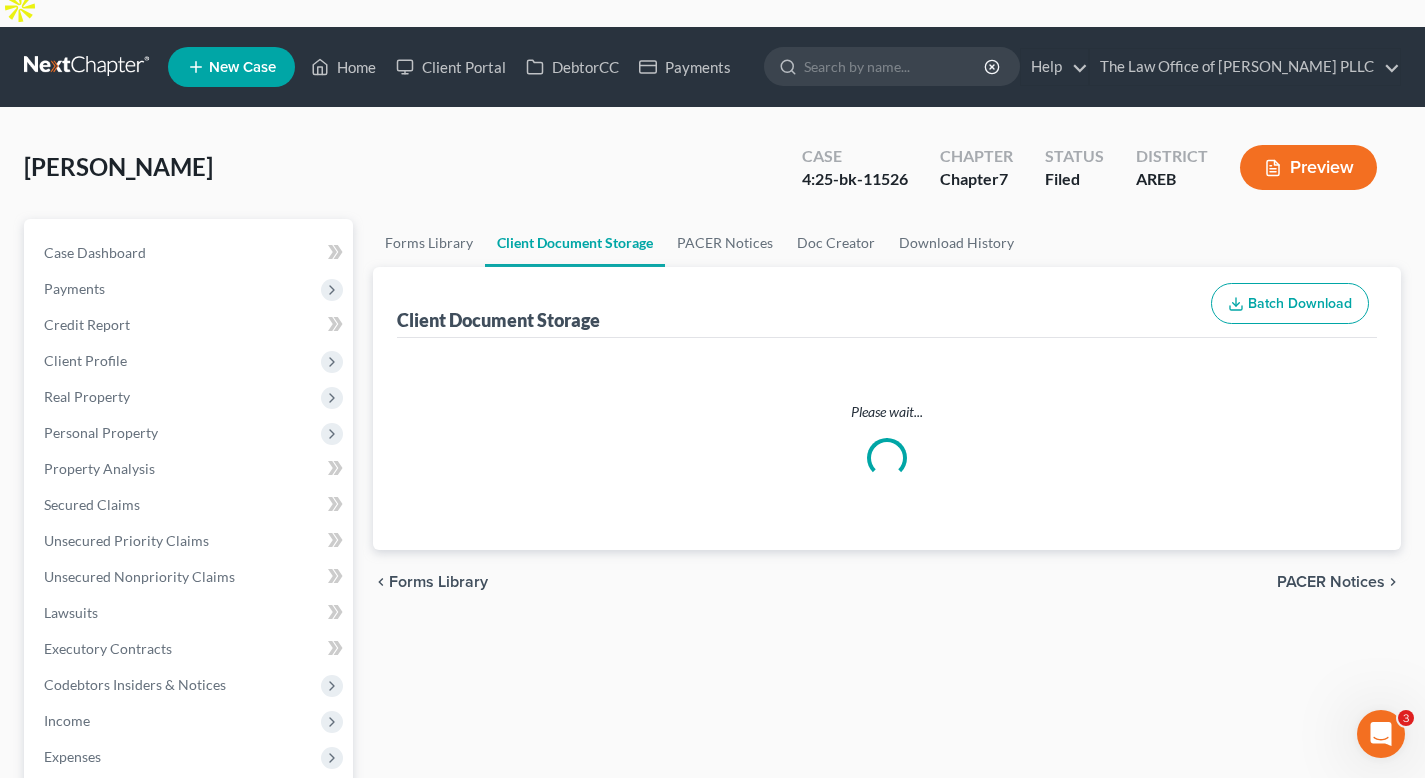 select on "0" 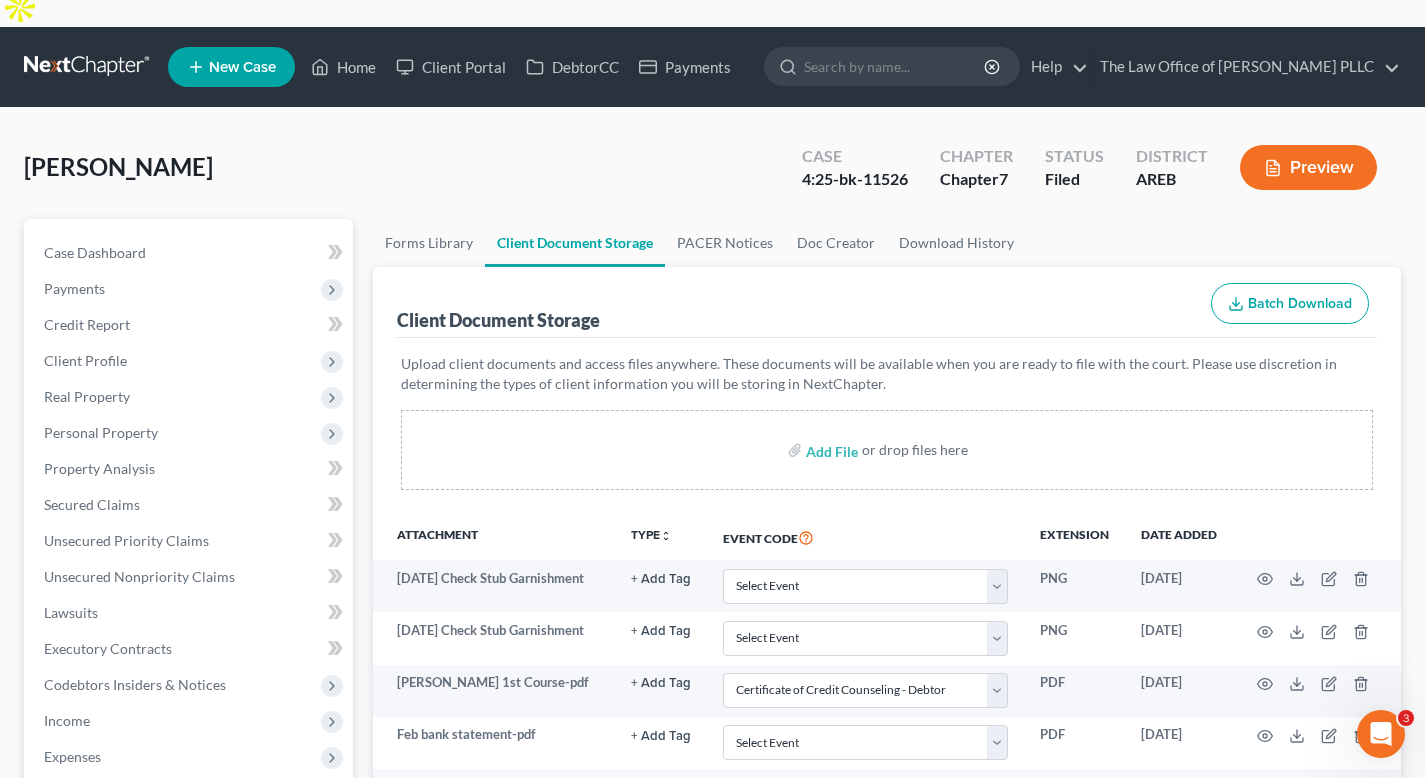 scroll, scrollTop: 0, scrollLeft: 0, axis: both 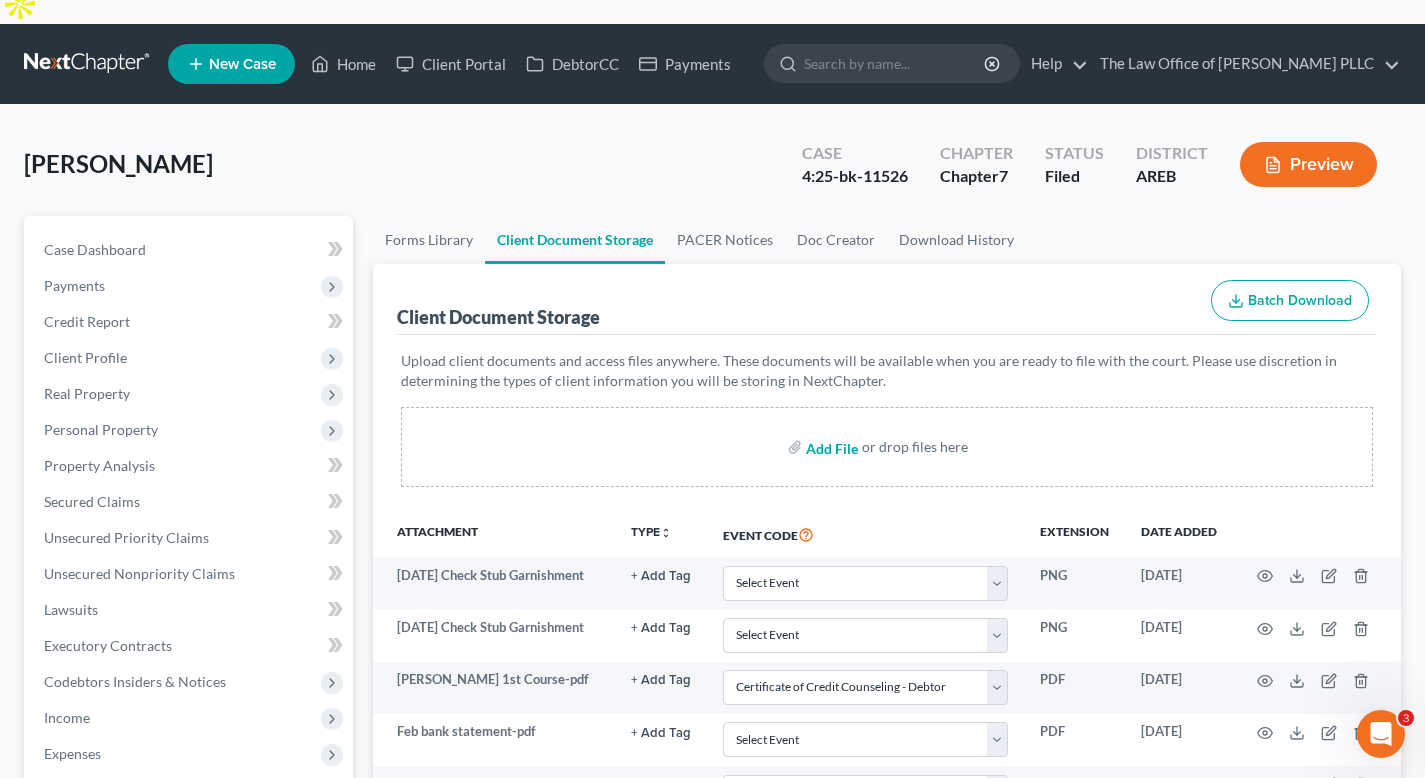 click at bounding box center [830, 447] 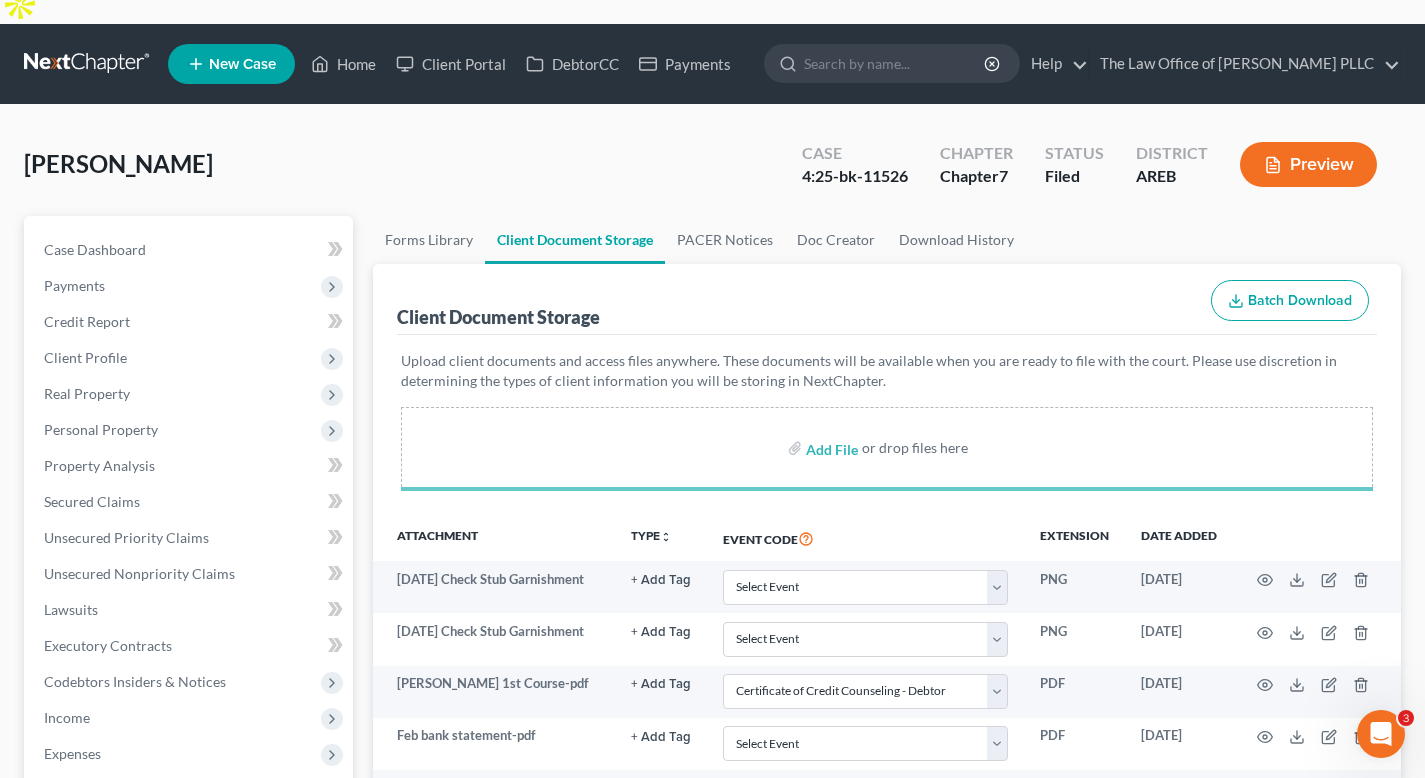 select on "0" 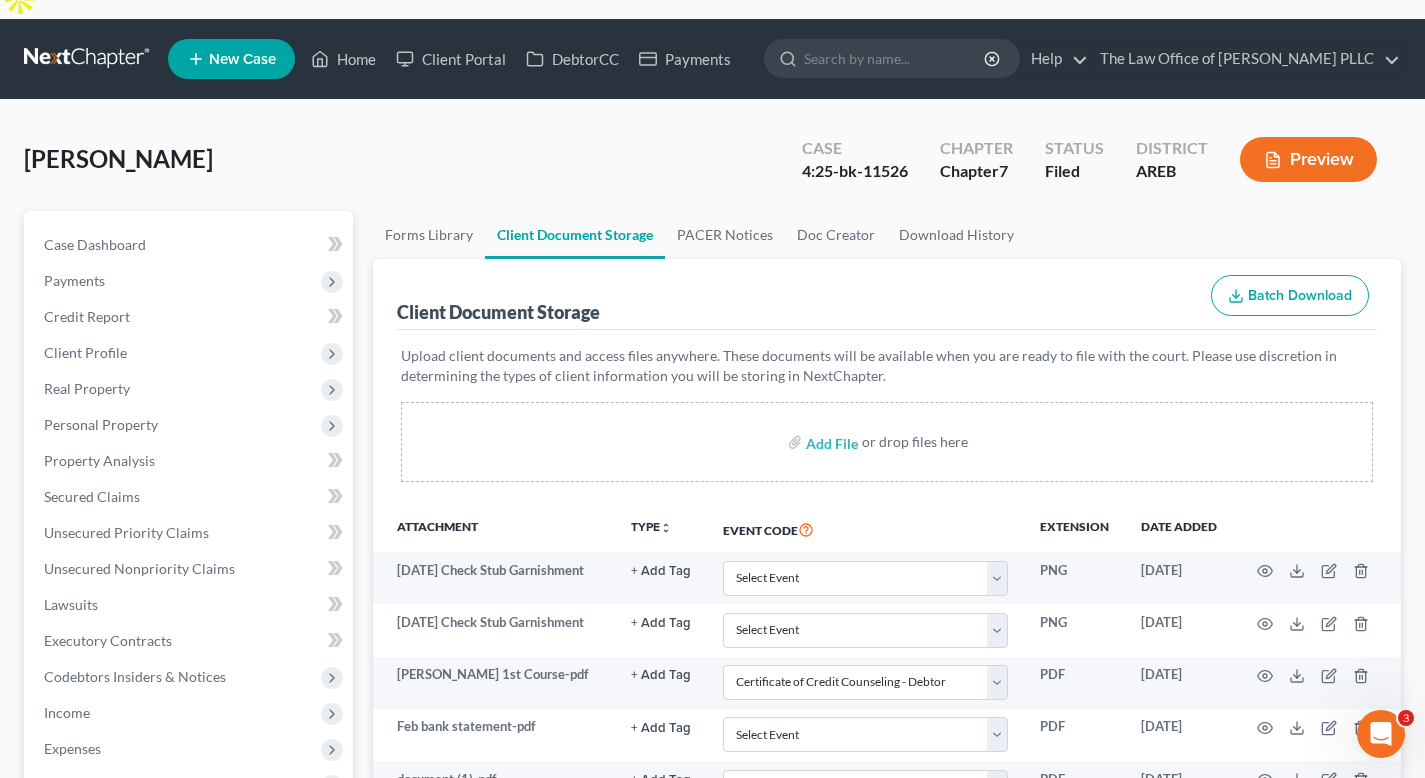 scroll, scrollTop: 0, scrollLeft: 0, axis: both 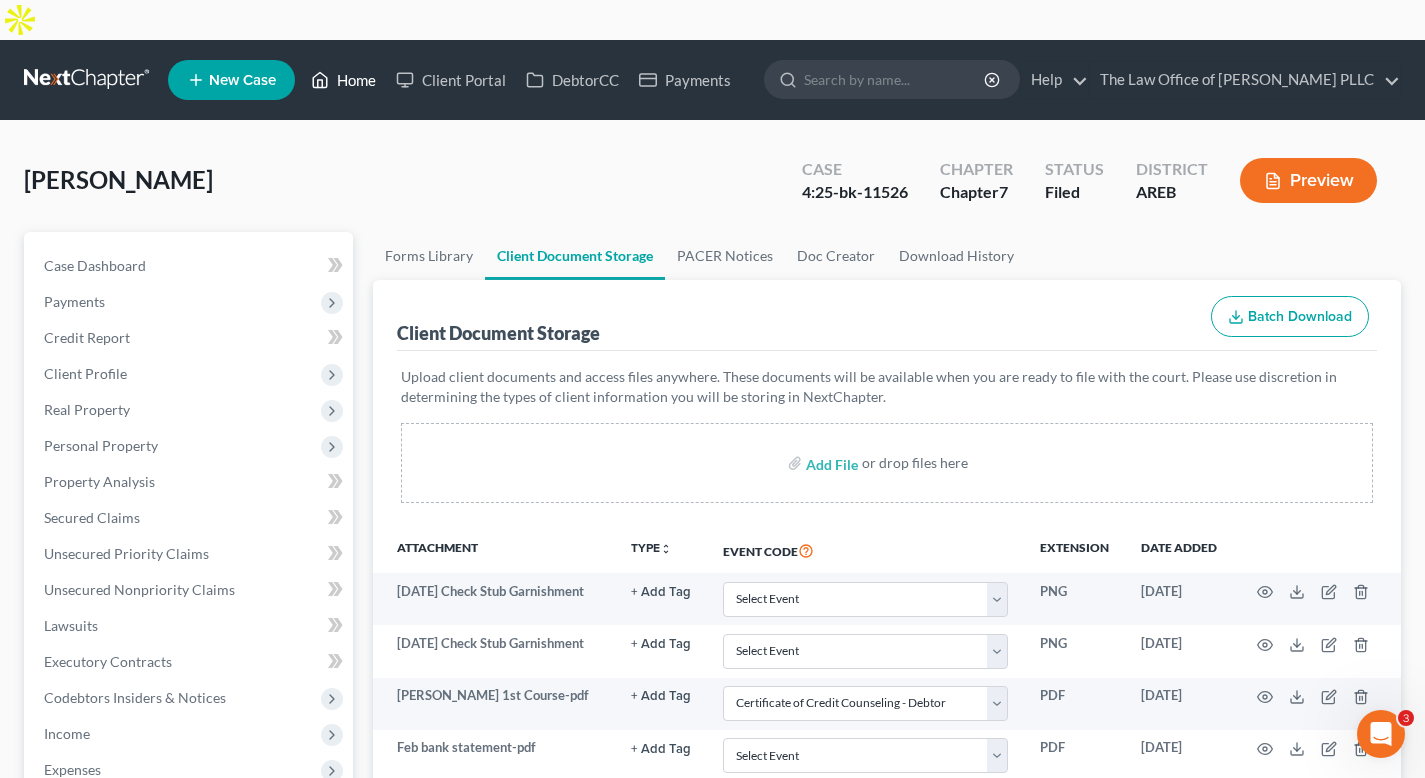 click on "Home" at bounding box center [343, 80] 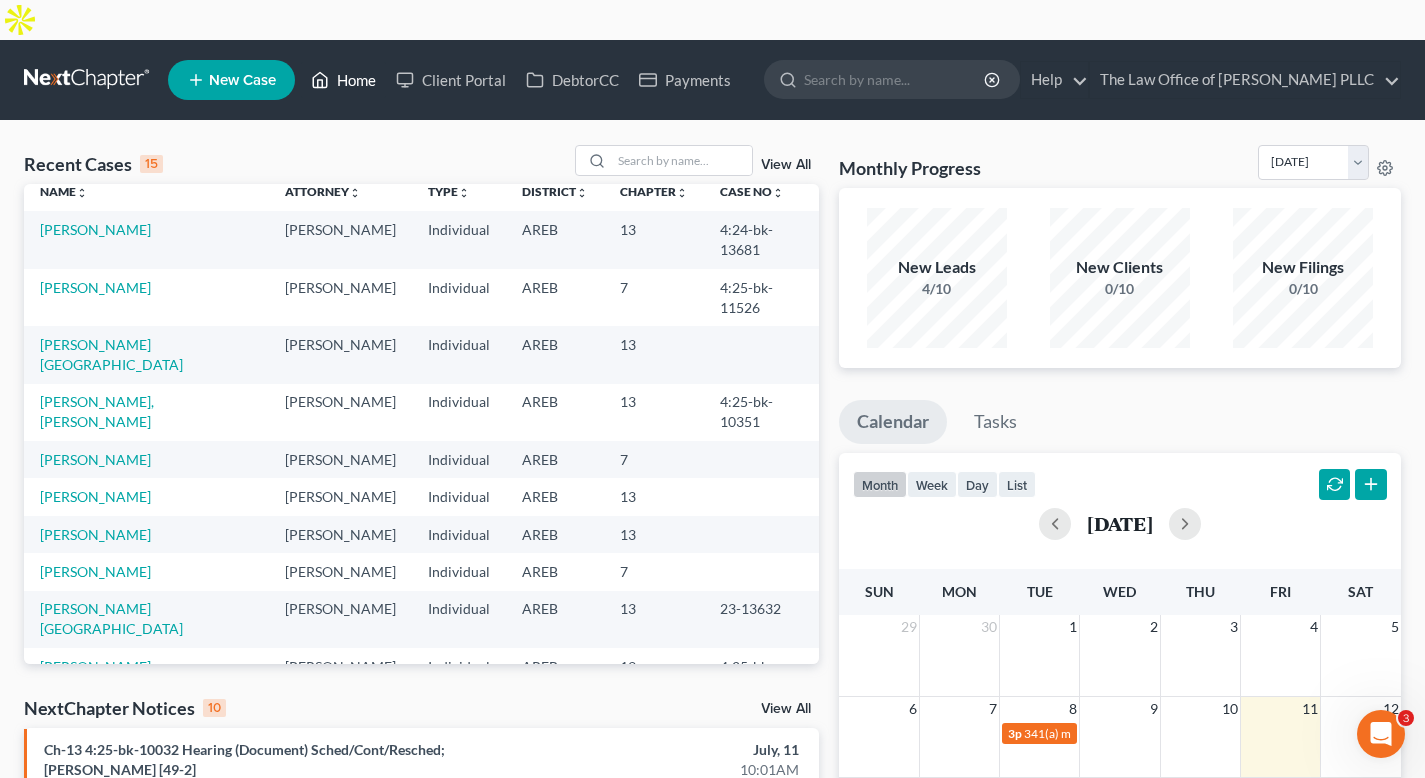 scroll, scrollTop: 0, scrollLeft: 0, axis: both 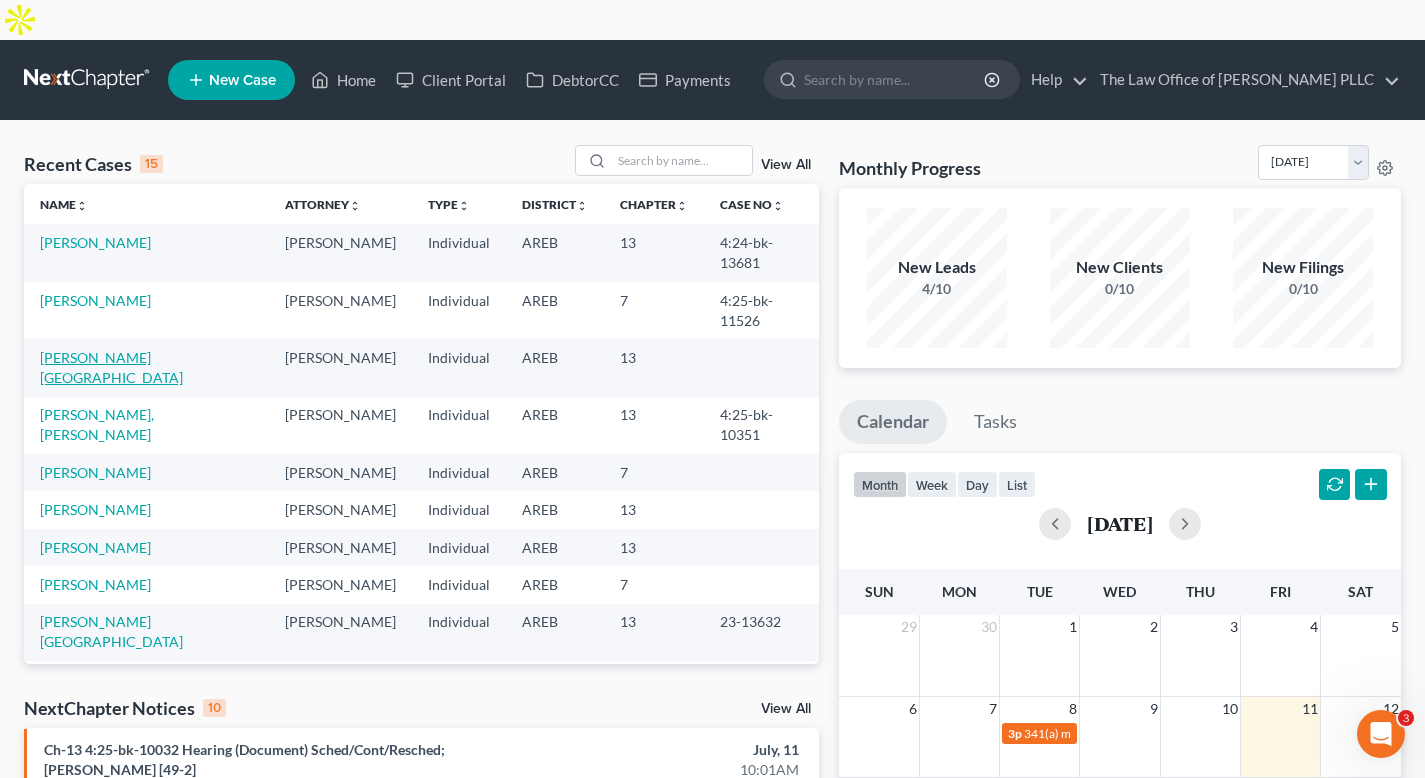 click on "Hall, Dolores" at bounding box center (111, 367) 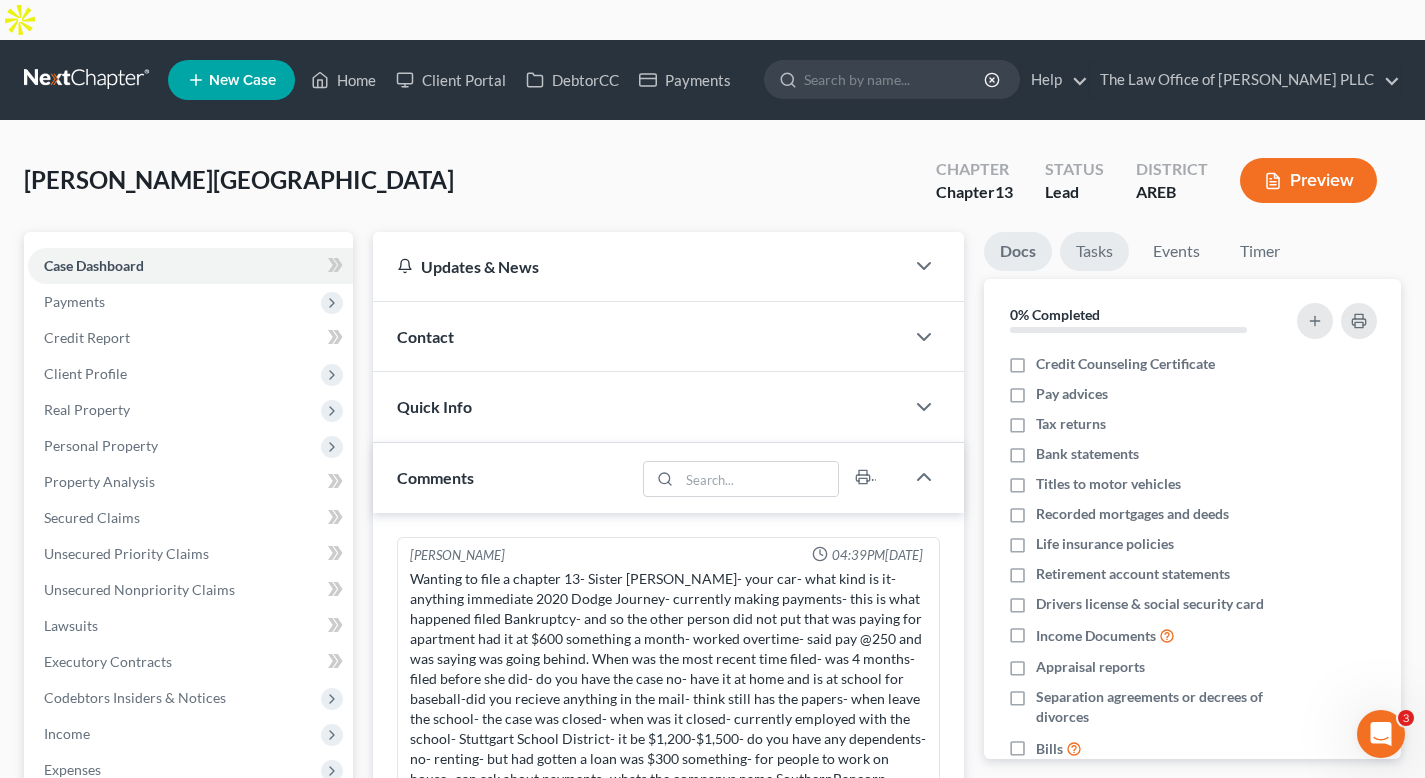 scroll, scrollTop: 395, scrollLeft: 0, axis: vertical 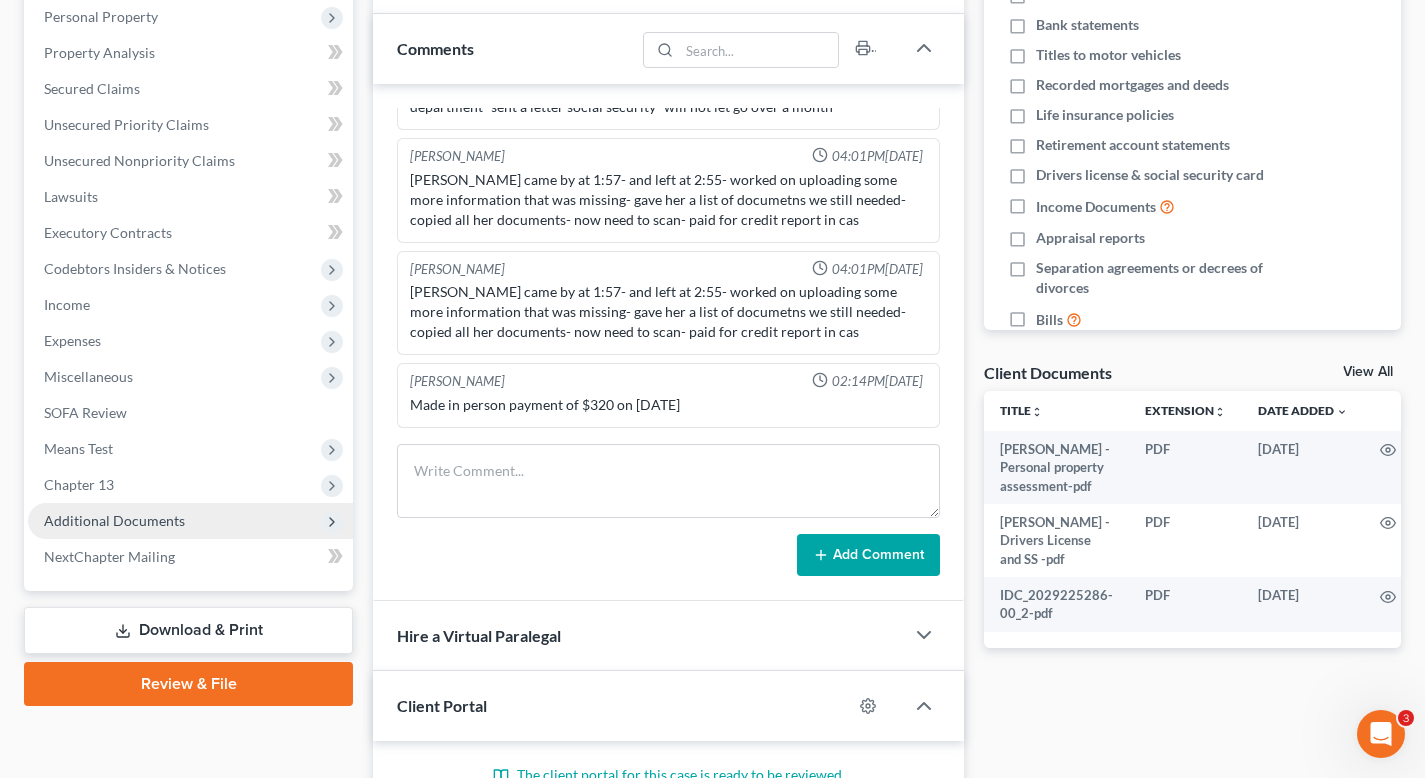 click 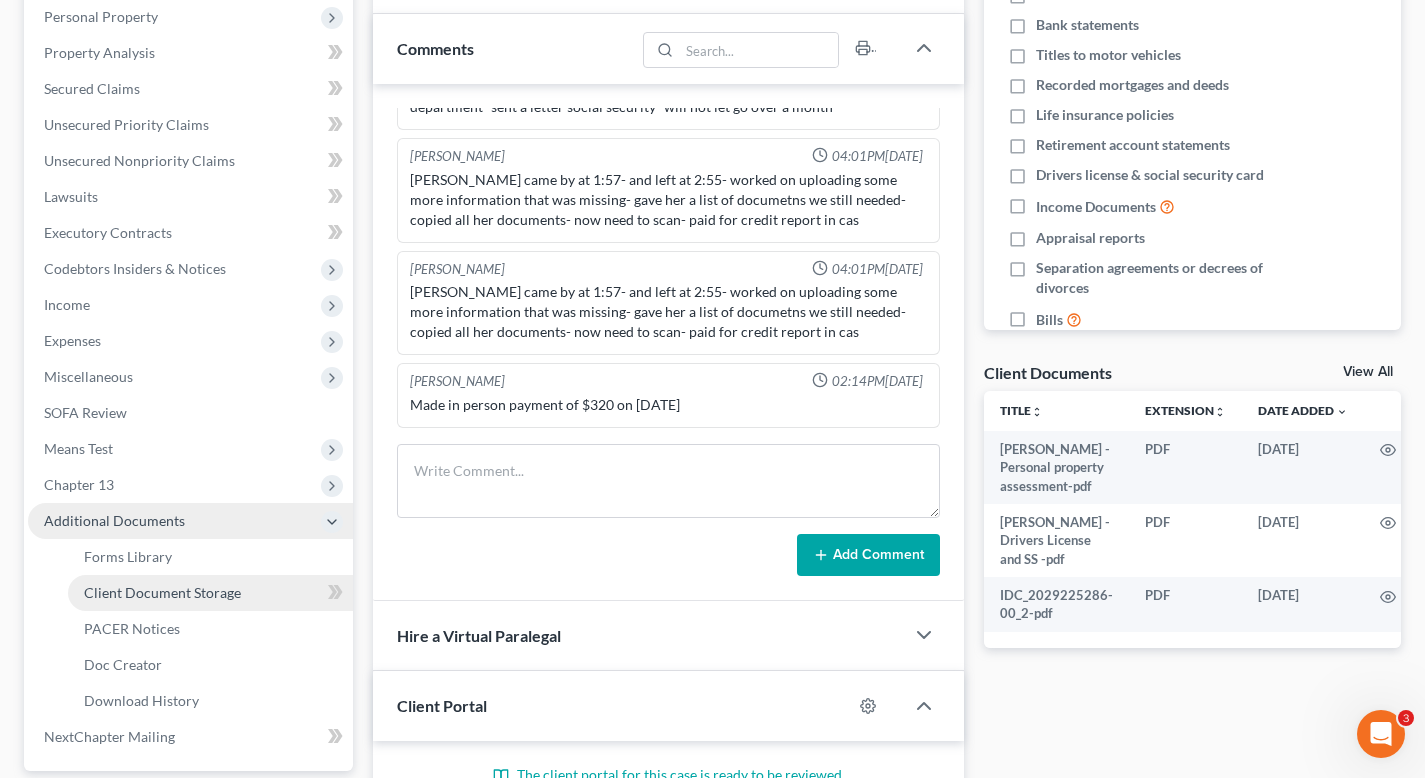 click on "Client Document Storage" at bounding box center [210, 593] 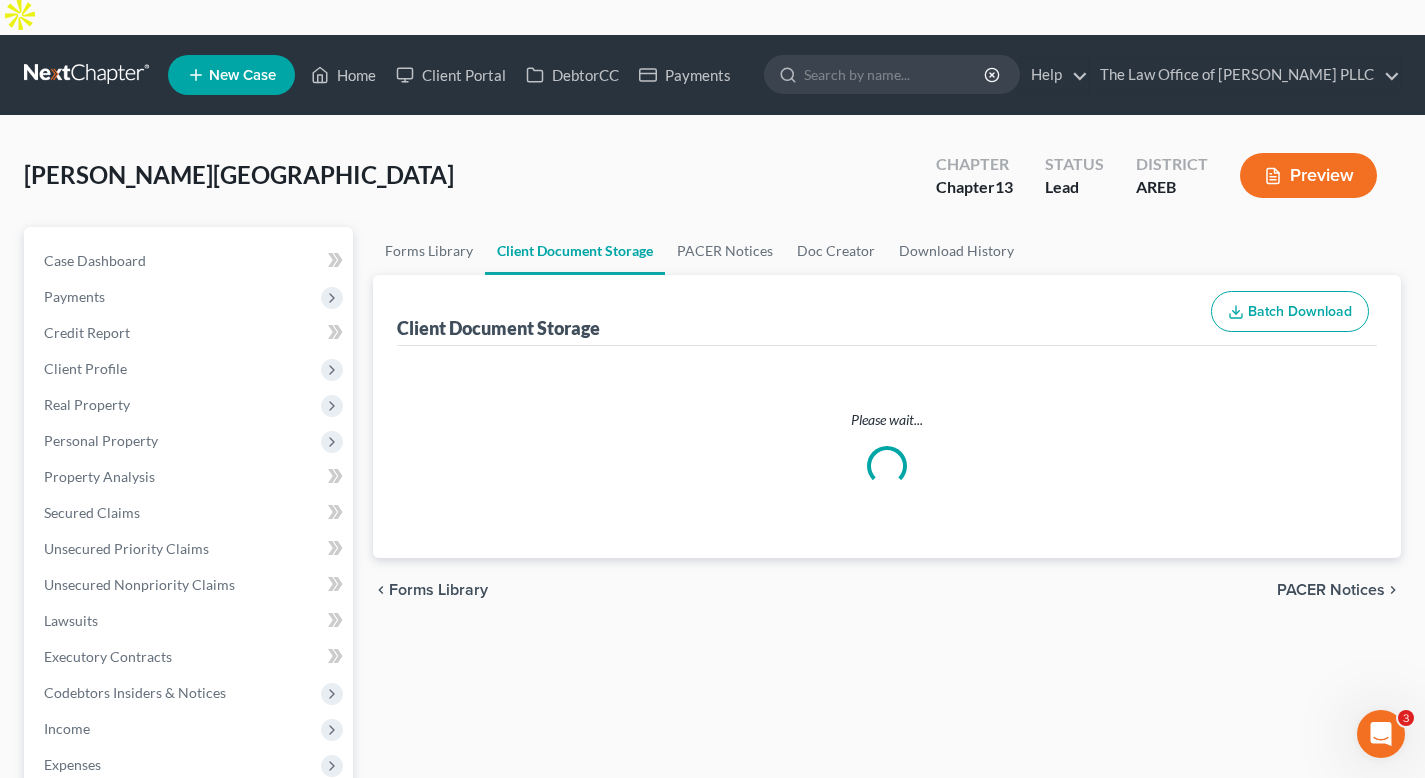 scroll, scrollTop: 0, scrollLeft: 0, axis: both 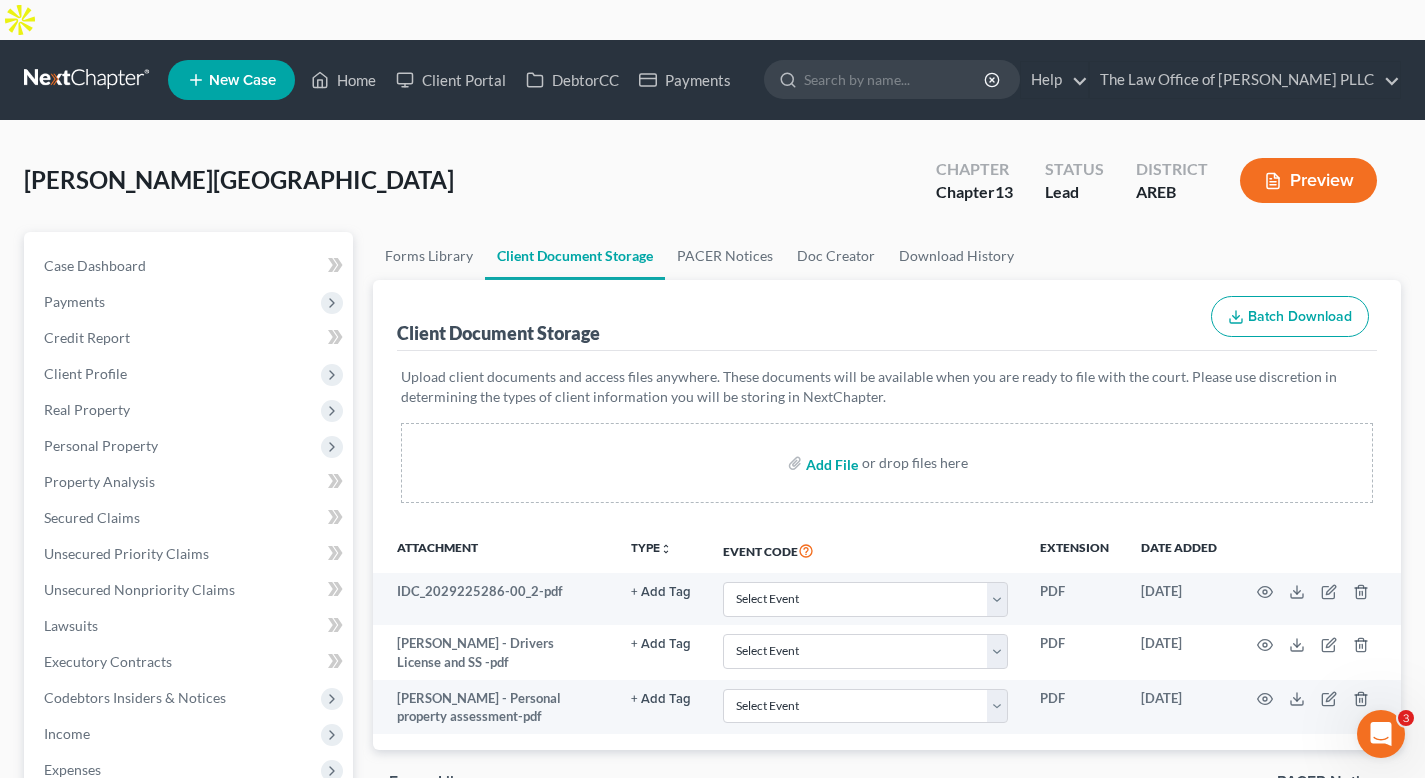 click at bounding box center [830, 463] 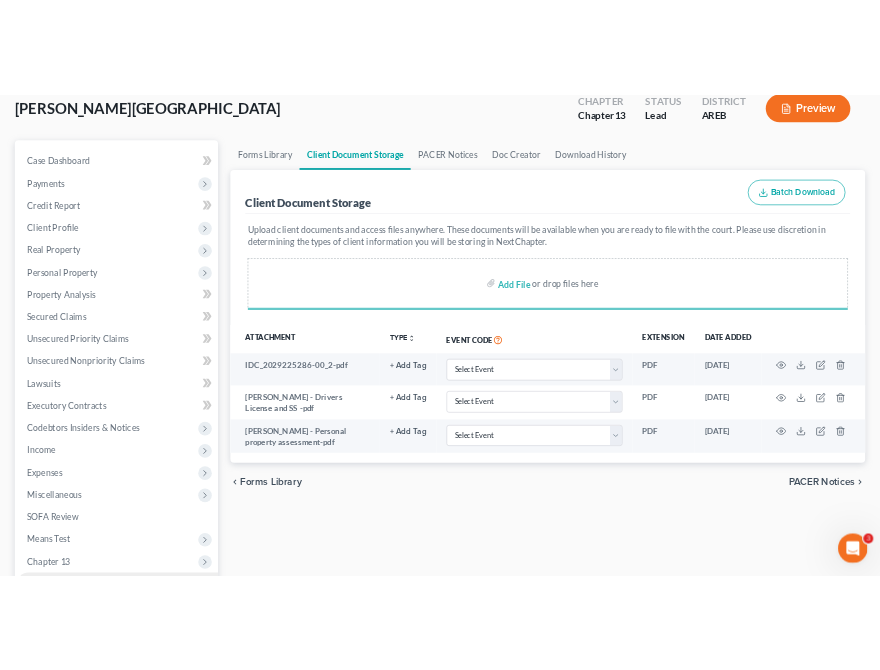 scroll, scrollTop: 157, scrollLeft: 0, axis: vertical 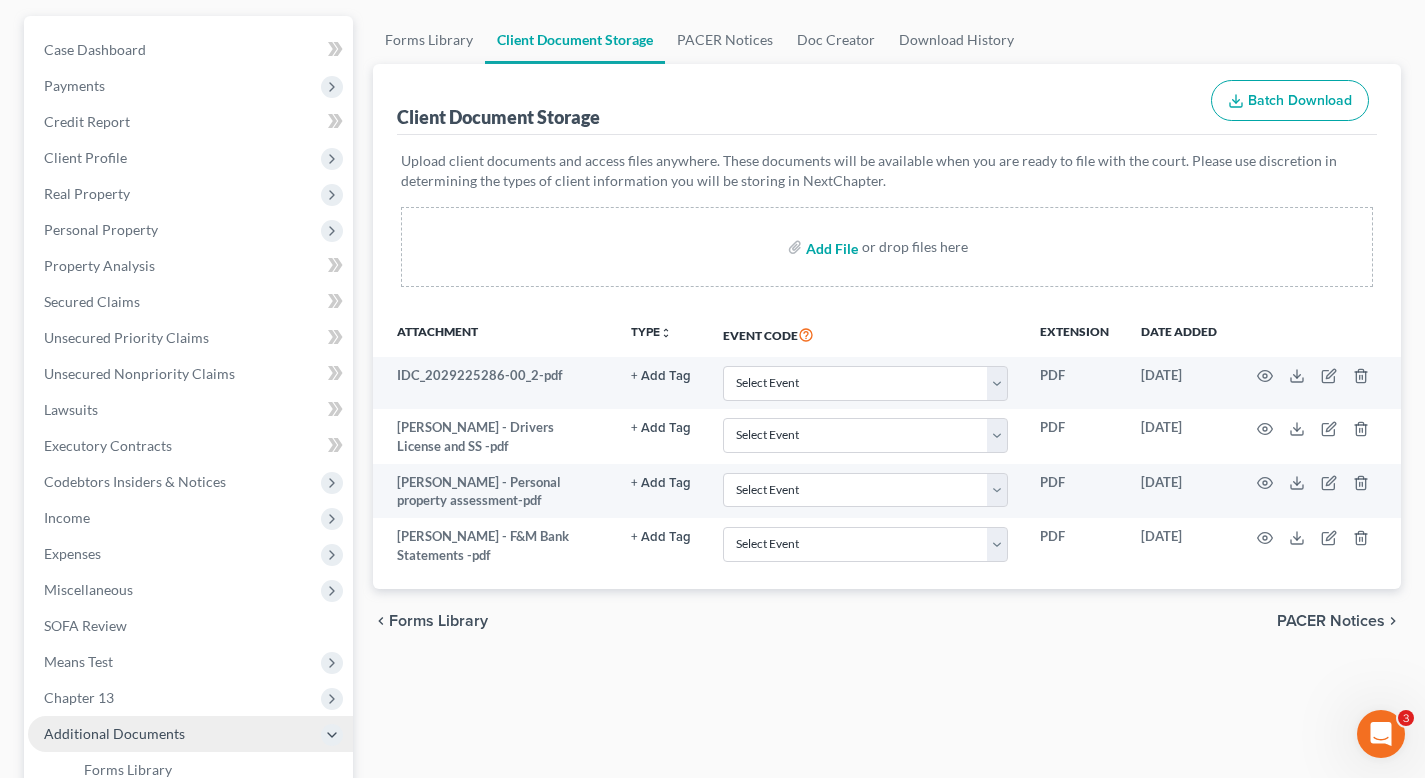 click at bounding box center [830, 247] 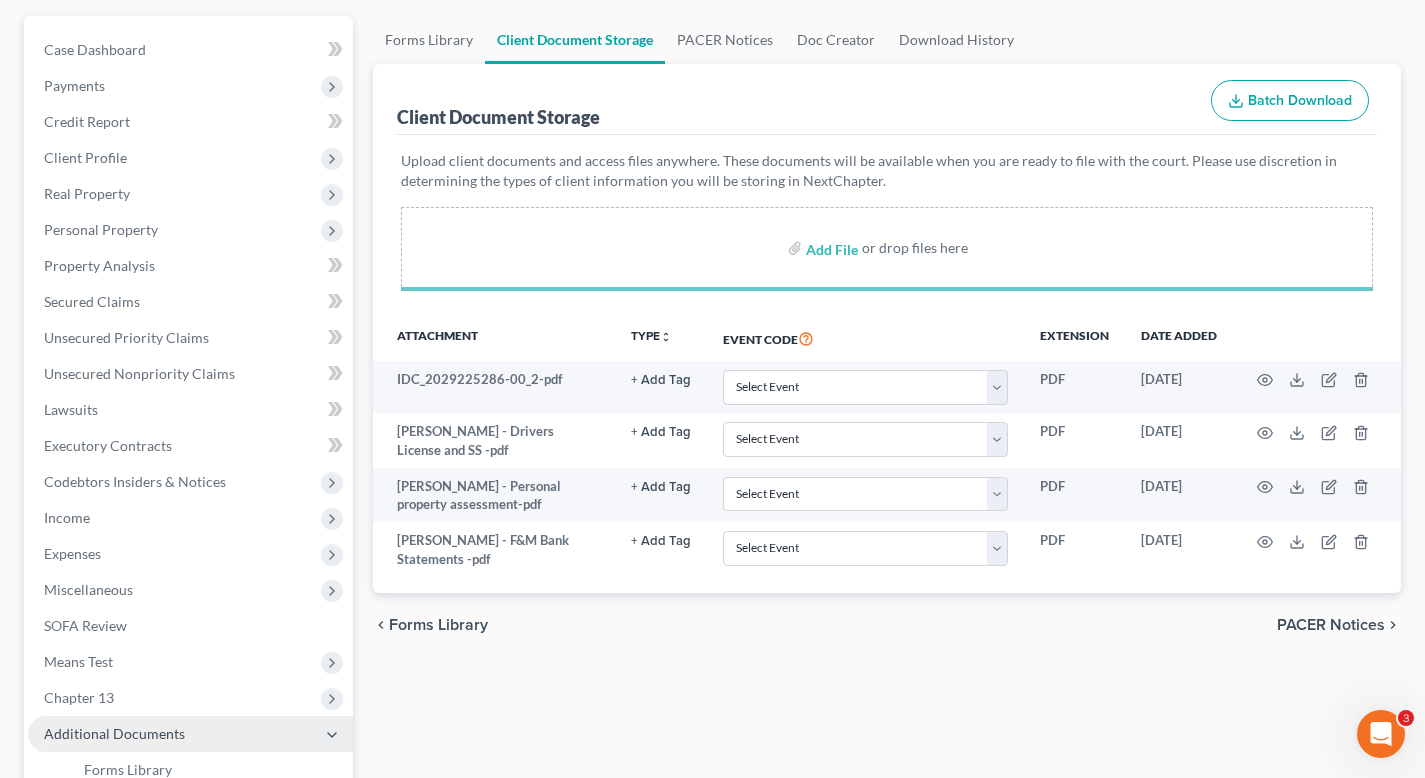click on "Forms Library
Client Document Storage
PACER Notices
Doc Creator
Download History
Client Document Storage
Batch Download
Upload client documents and access files anywhere. These documents will be available when you are ready to file with the court. Please use discretion in determining the types of client information you will be storing in NextChapter.
Add File
or drop files here
Attachment TYPE unfold_more NONE Hearing Notice Proof of Claim Event Code  Extension Date added IDC_2029225286-00_2-pdf + Add Tag Select an option or create one Hearing Notice Proof of Claim Select Event Certificate of Credit Counseling - Debtor Certificate of Credit Counseling - Joint Debtor Chapter 13 Plan In Forma Pauperis/Waive Ch 7 Filing Fee Pay Filing Fee in Installments (Application / Motion) PDF Jul 9, 2025 Dolores Hall - Drivers License and SS -pdf + Add Tag Select an option or create one PDF" at bounding box center [887, 557] 